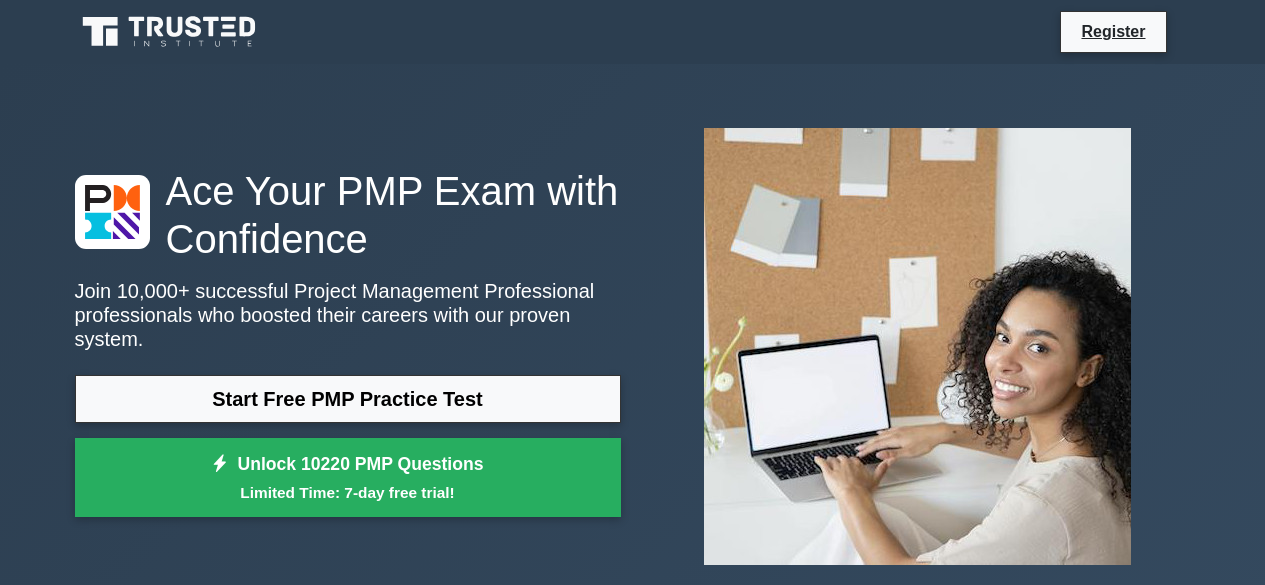 scroll, scrollTop: 0, scrollLeft: 0, axis: both 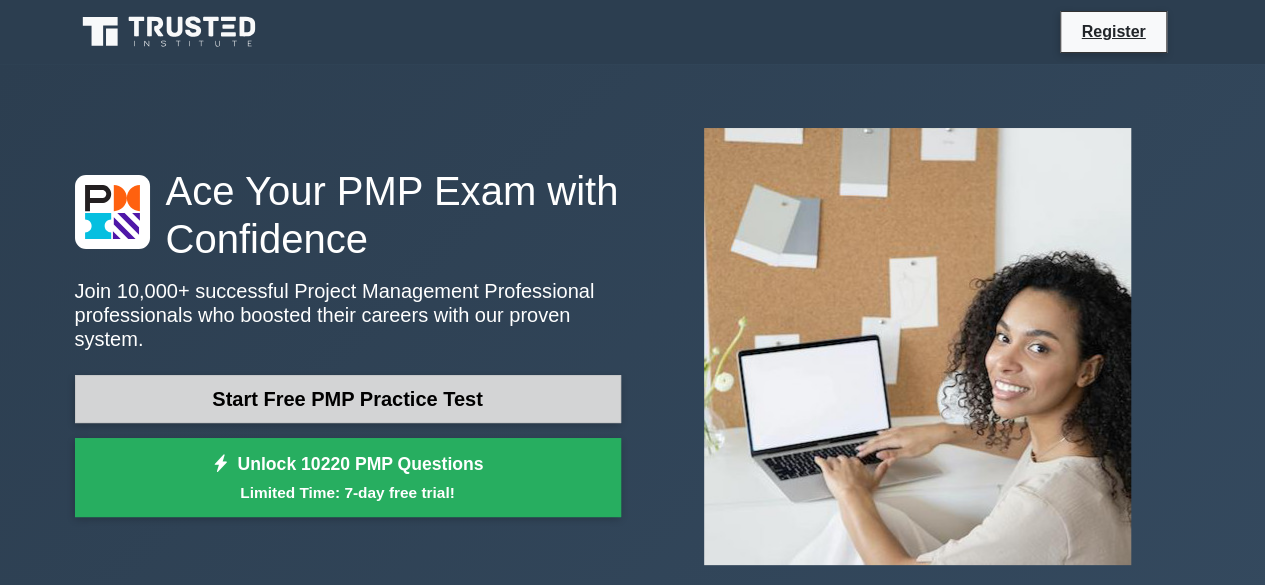click on "Start Free PMP Practice Test" at bounding box center [348, 399] 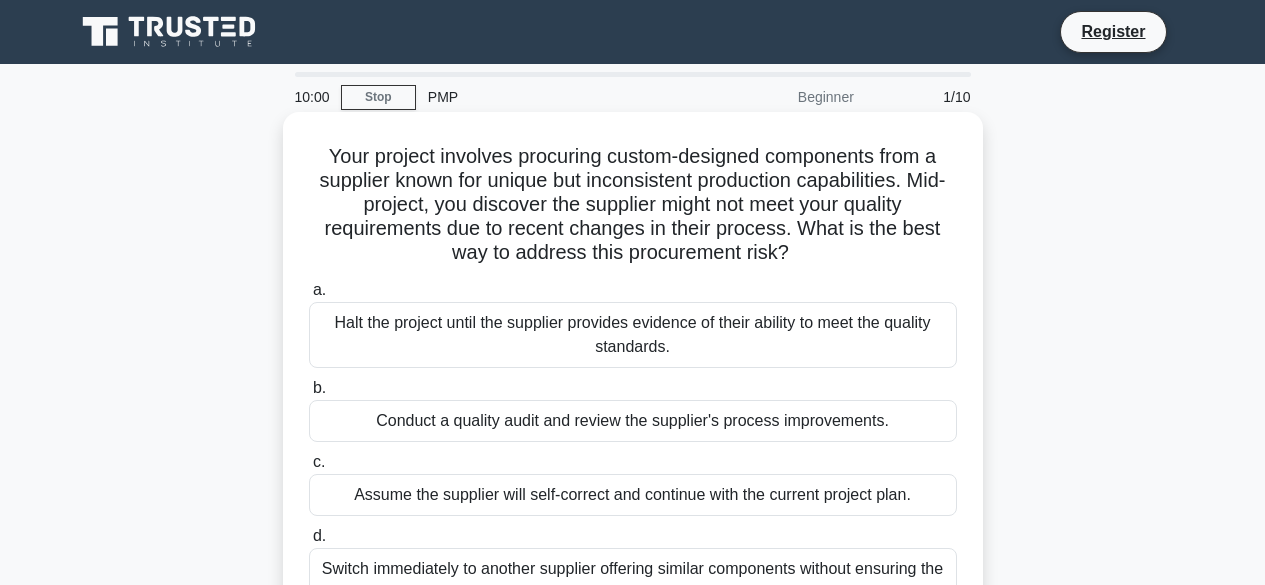 scroll, scrollTop: 0, scrollLeft: 0, axis: both 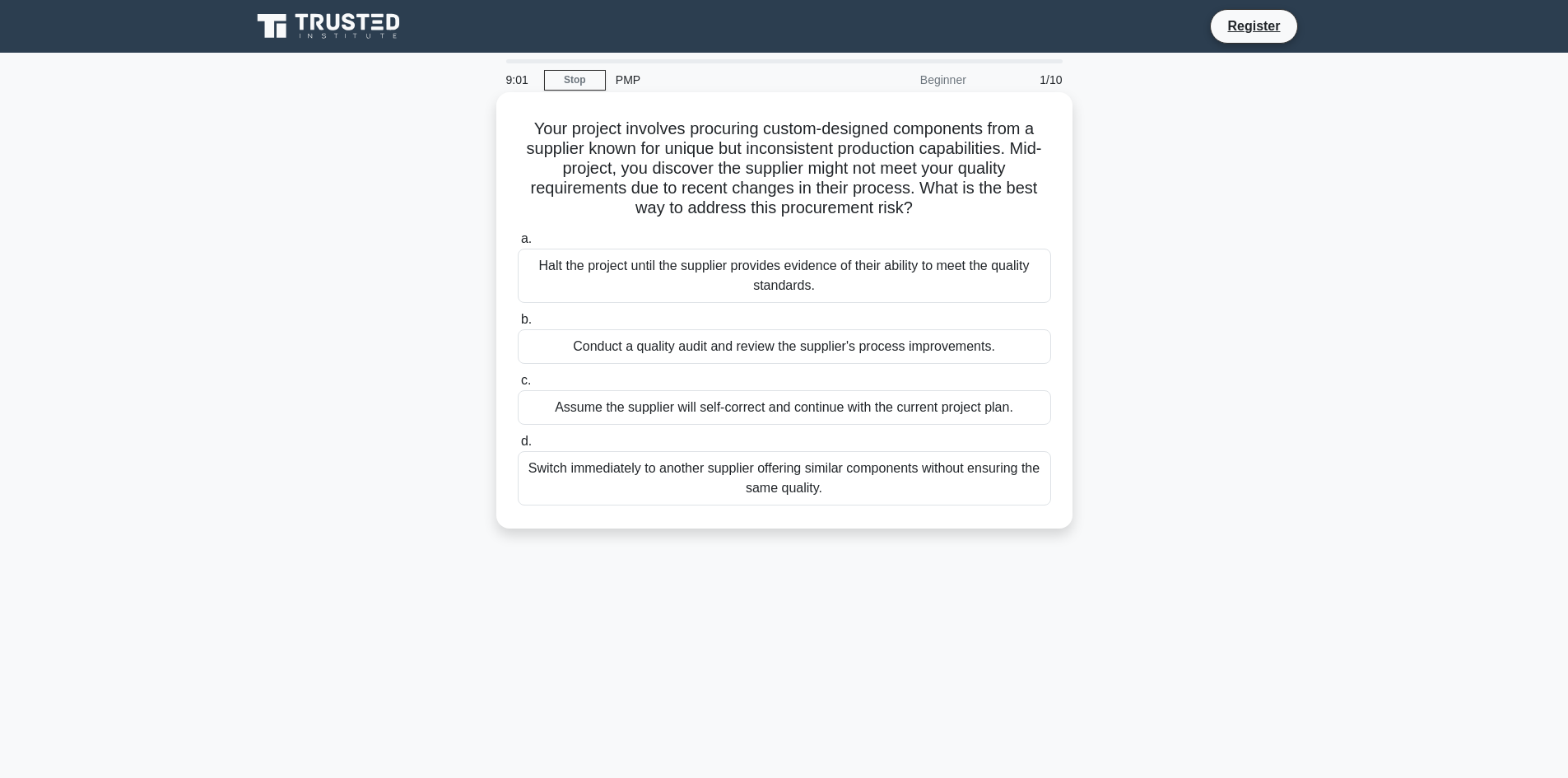 click on "Switch immediately to another supplier offering similar components without ensuring the same quality." at bounding box center [784, 478] 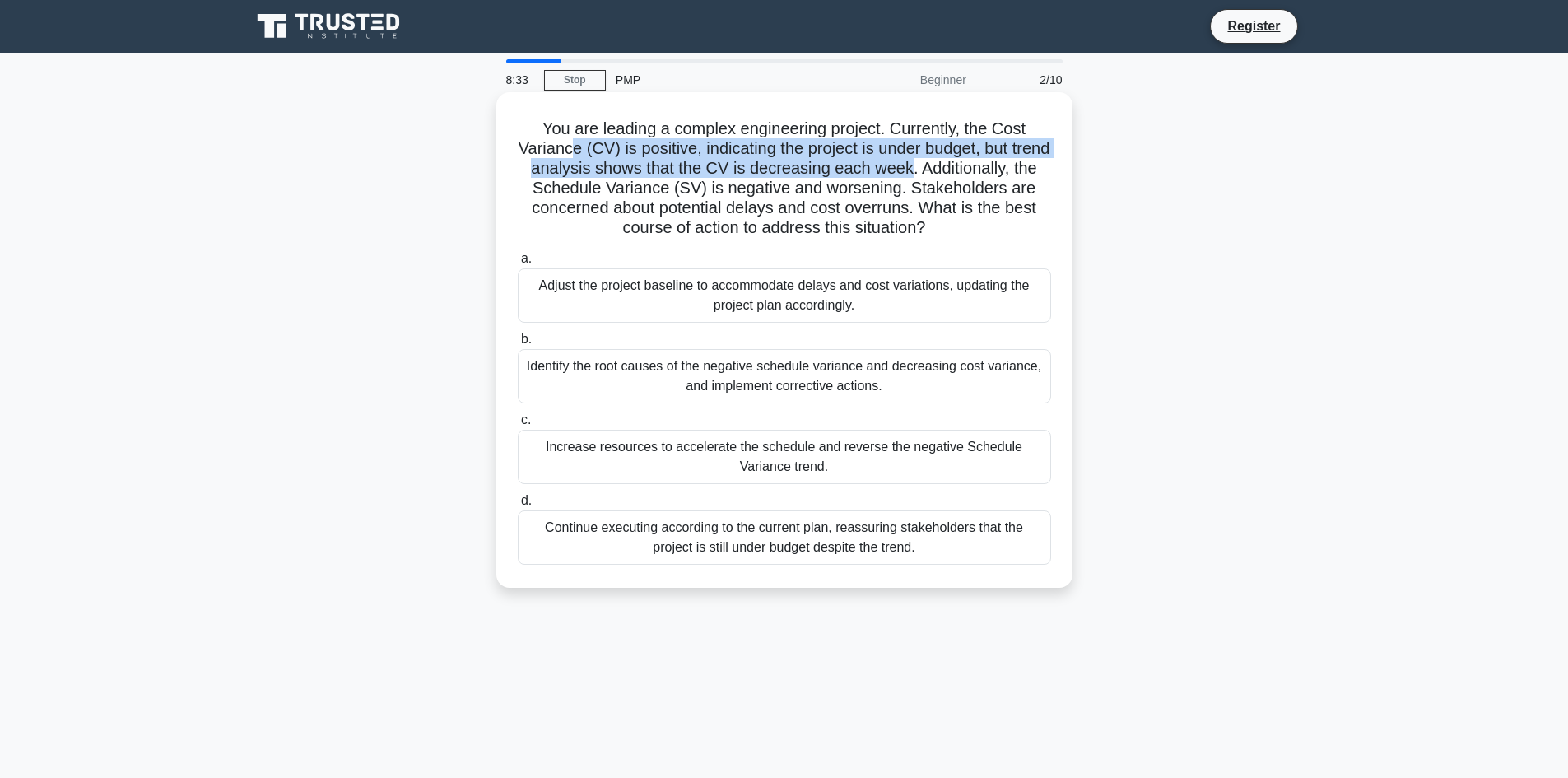 drag, startPoint x: 589, startPoint y: 151, endPoint x: 946, endPoint y: 175, distance: 357.80581 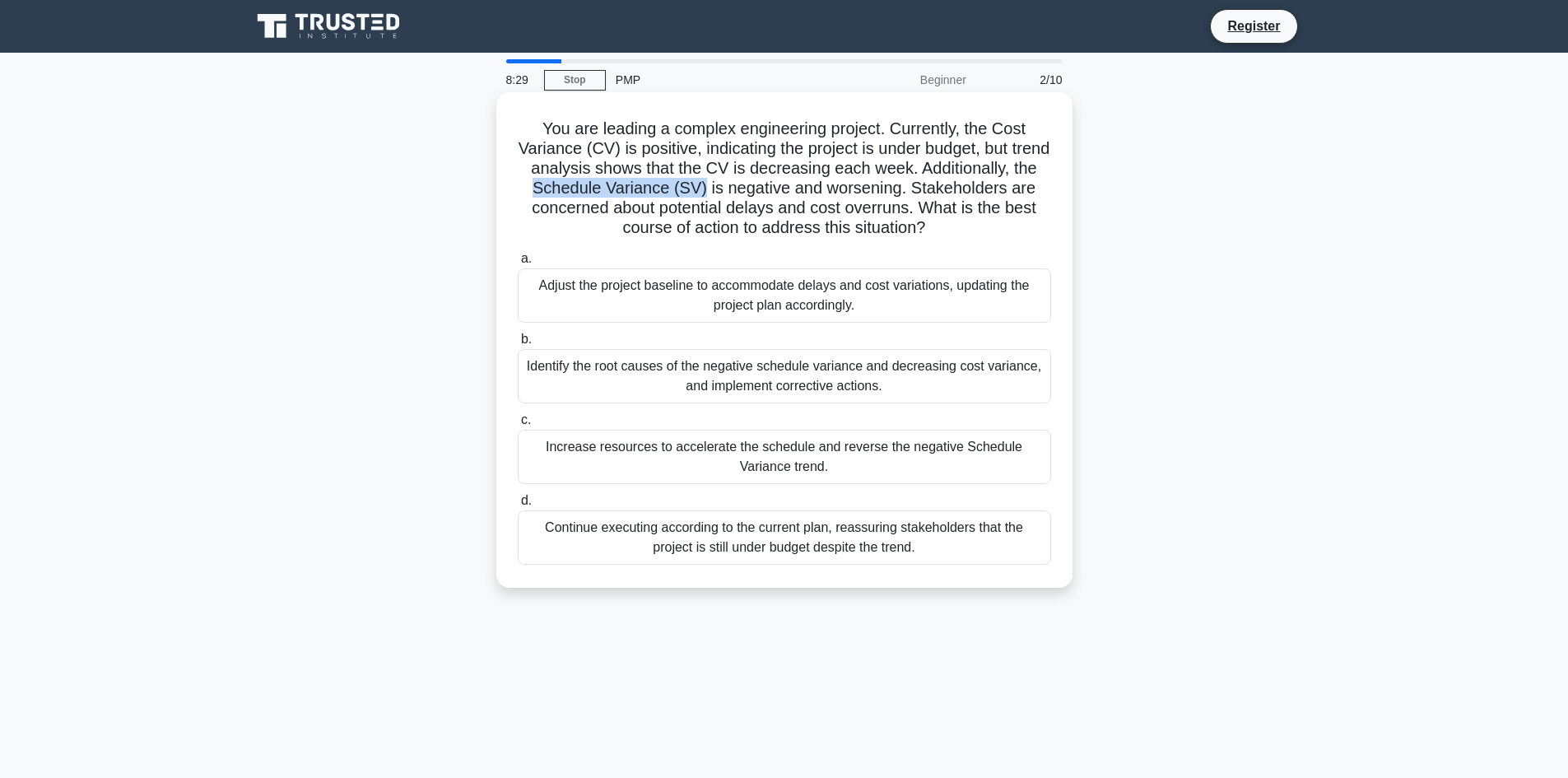 drag, startPoint x: 550, startPoint y: 186, endPoint x: 719, endPoint y: 188, distance: 169.0118 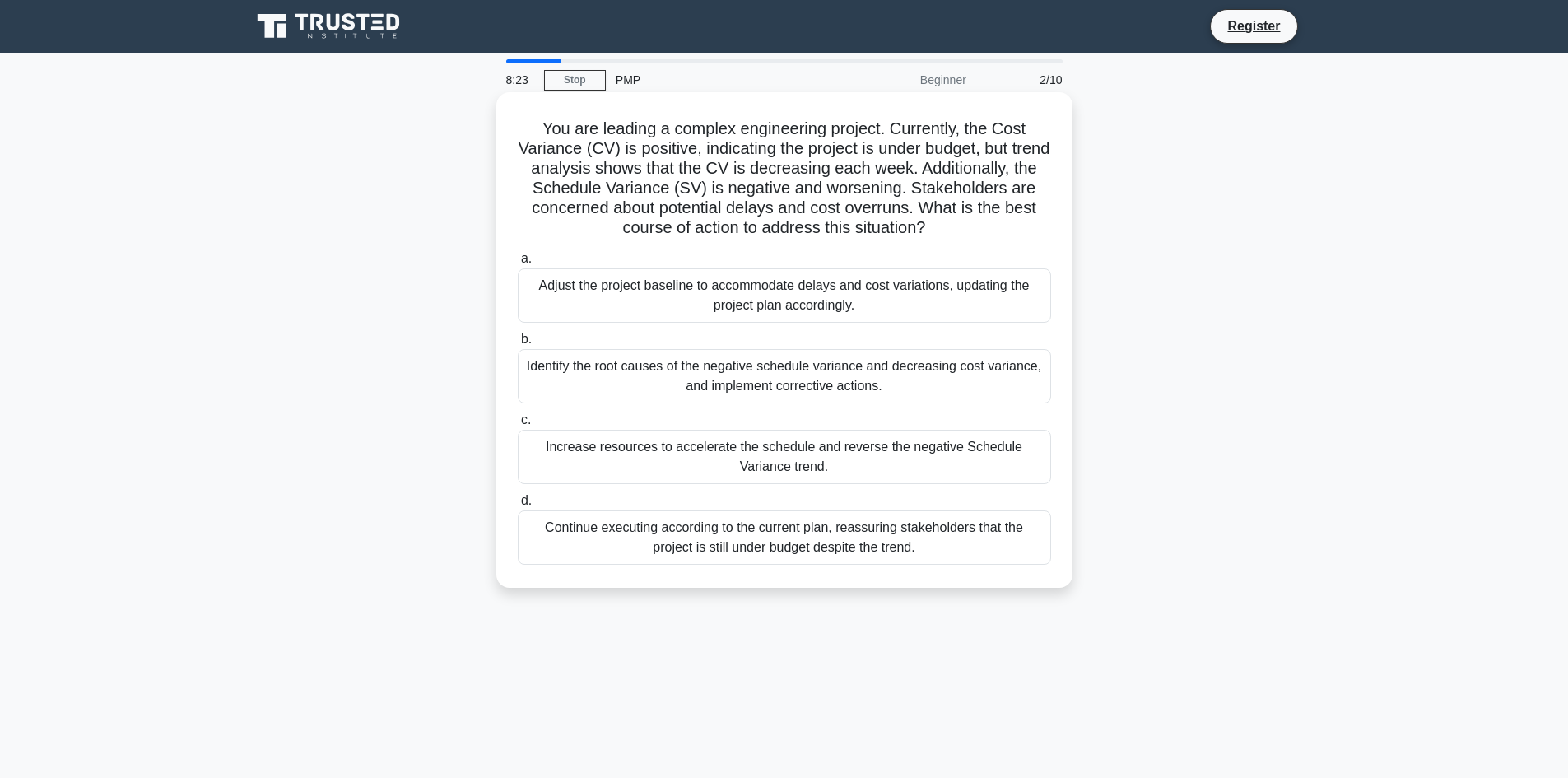 click on "You are leading a complex engineering project. Currently, the Cost Variance (CV) is positive, indicating the project is under budget, but trend analysis shows that the CV is decreasing each week. Additionally, the Schedule Variance (SV) is negative and worsening. Stakeholders are concerned about potential delays and cost overruns. What is the best course of action to address this situation?
.spinner_0XTQ{transform-origin:center;animation:spinner_y6GP .75s linear infinite}@keyframes spinner_y6GP{100%{transform:rotate(360deg)}}" at bounding box center (784, 179) 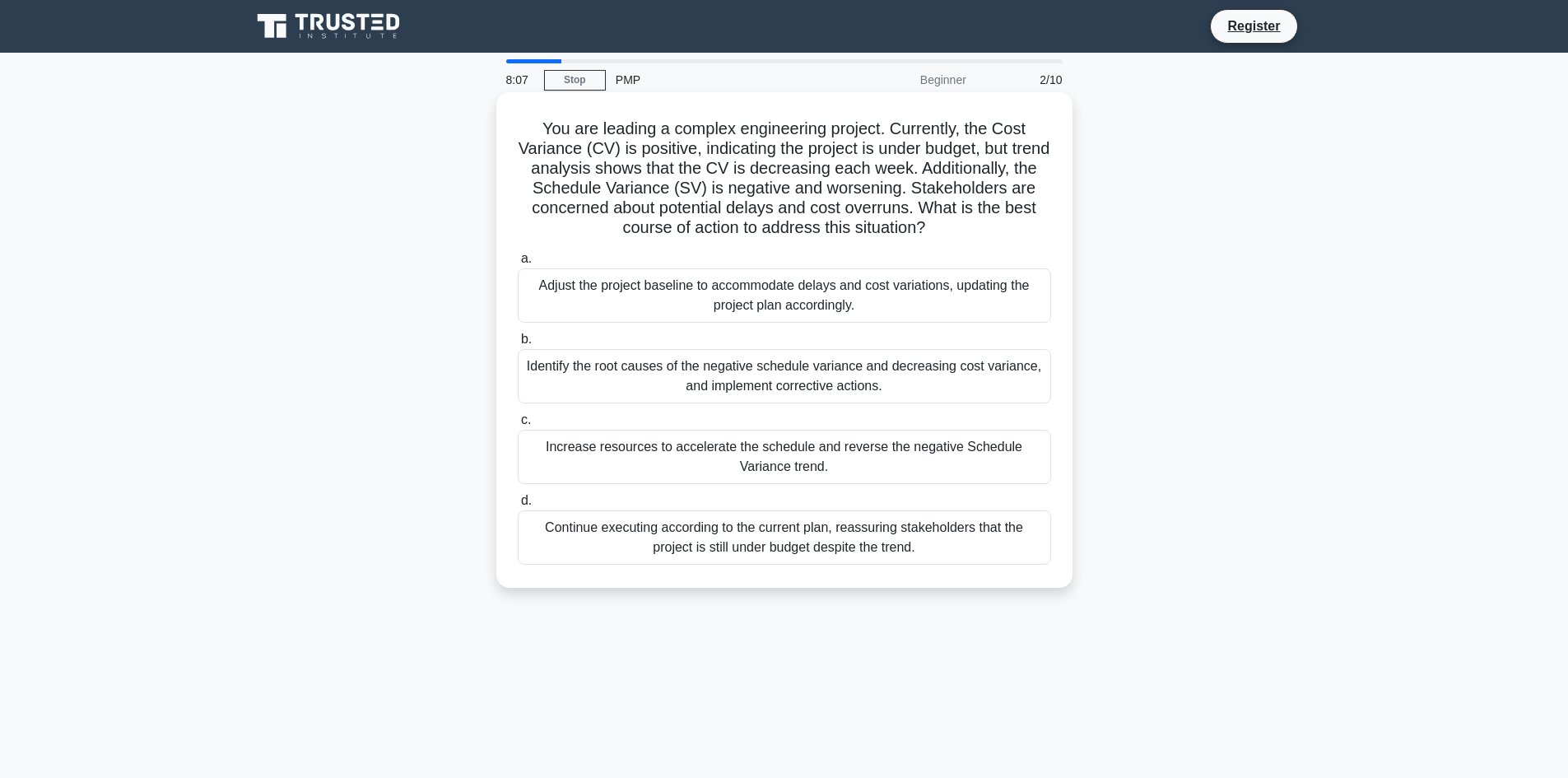 click on "Identify the root causes of the negative schedule variance and decreasing cost variance, and implement corrective actions." at bounding box center [784, 376] 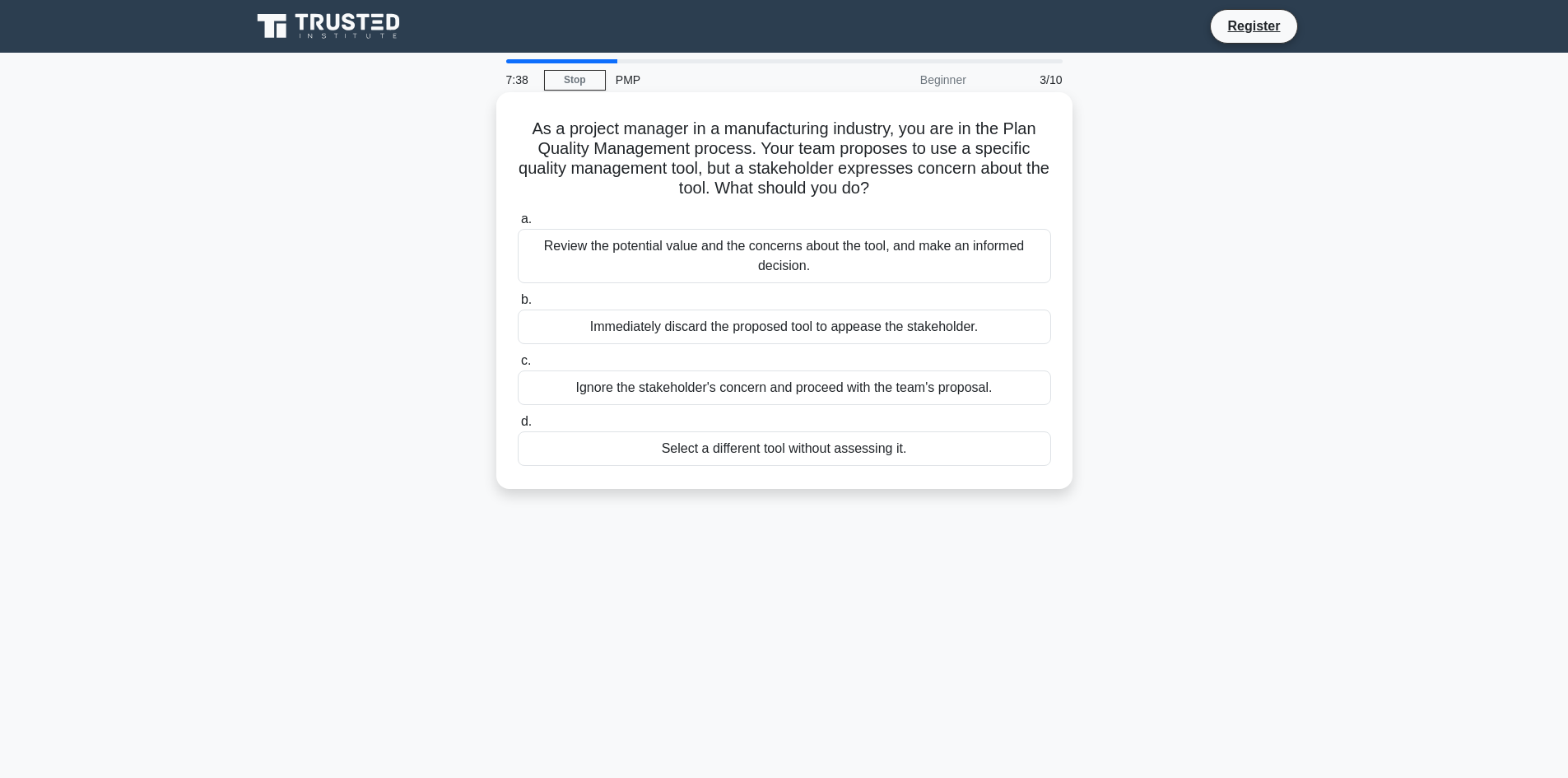 click on "Review the potential value and the concerns about the tool, and make an informed decision." at bounding box center (784, 256) 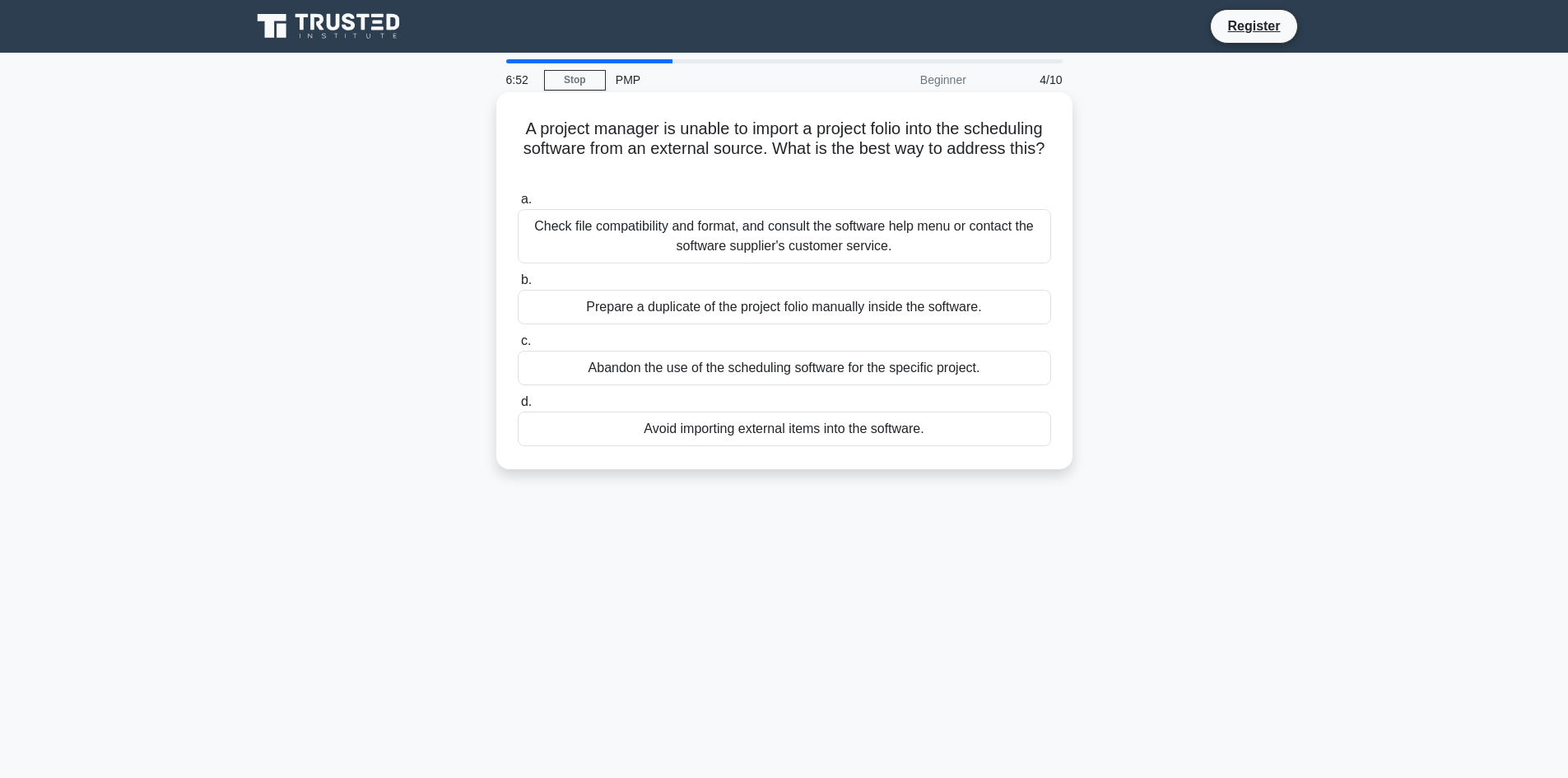 click on "Check file compatibility and format, and consult the software help menu or contact the software supplier's customer service." at bounding box center (784, 236) 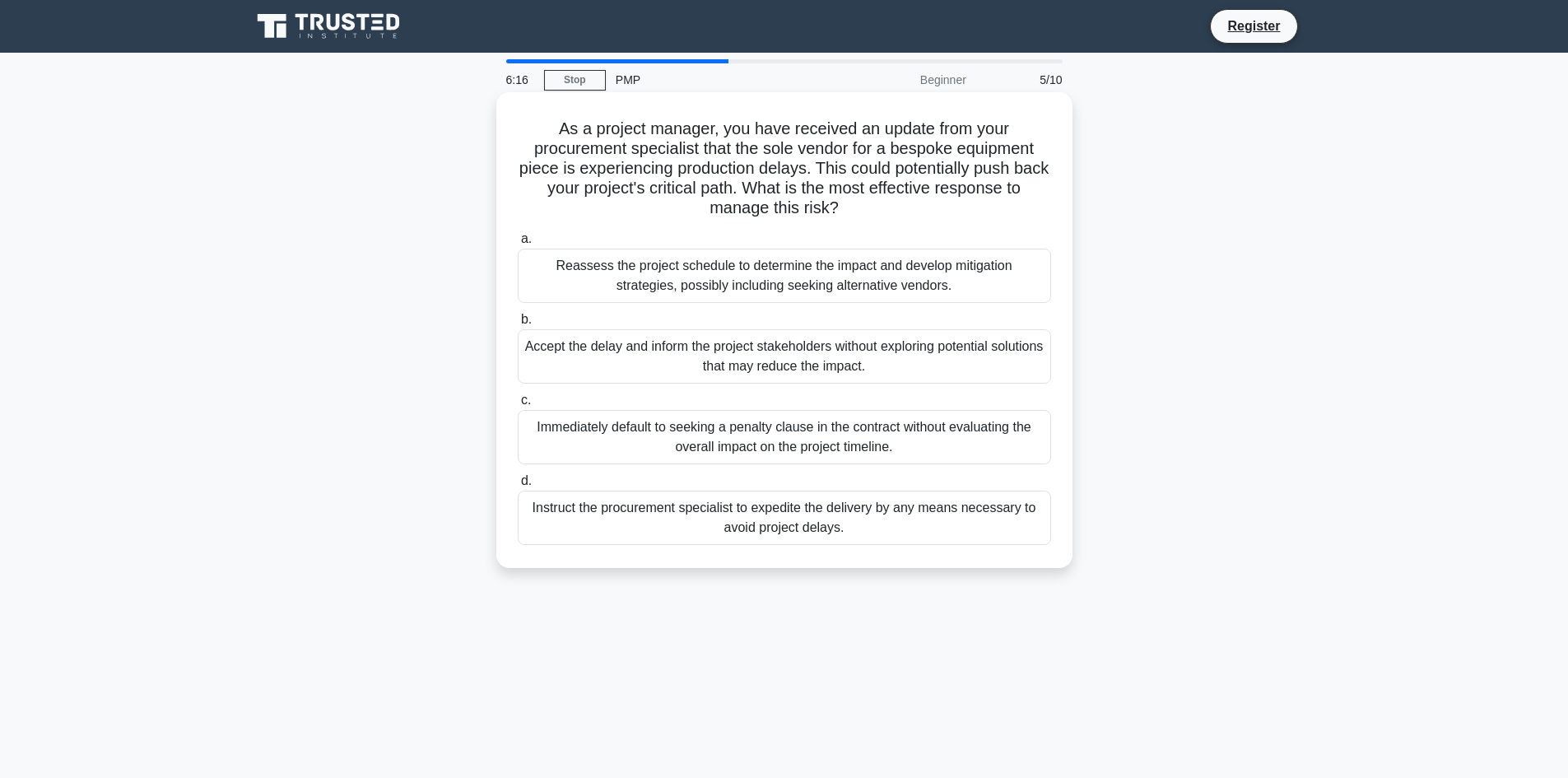 click on "Reassess the project schedule to determine the impact and develop mitigation strategies, possibly including seeking alternative vendors." at bounding box center [784, 276] 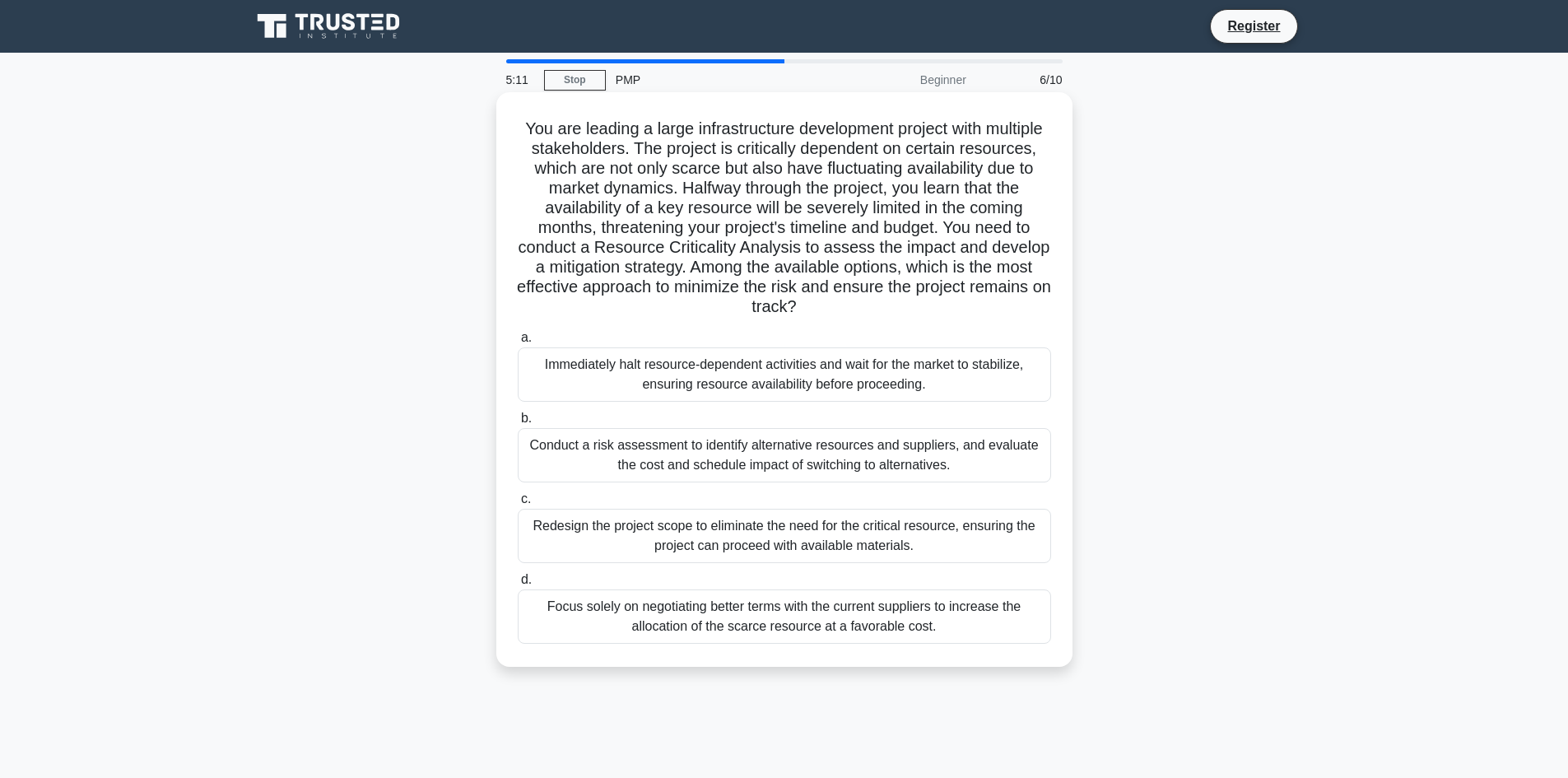 click on "Conduct a risk assessment to identify alternative resources and suppliers, and evaluate the cost and schedule impact of switching to alternatives." at bounding box center (784, 455) 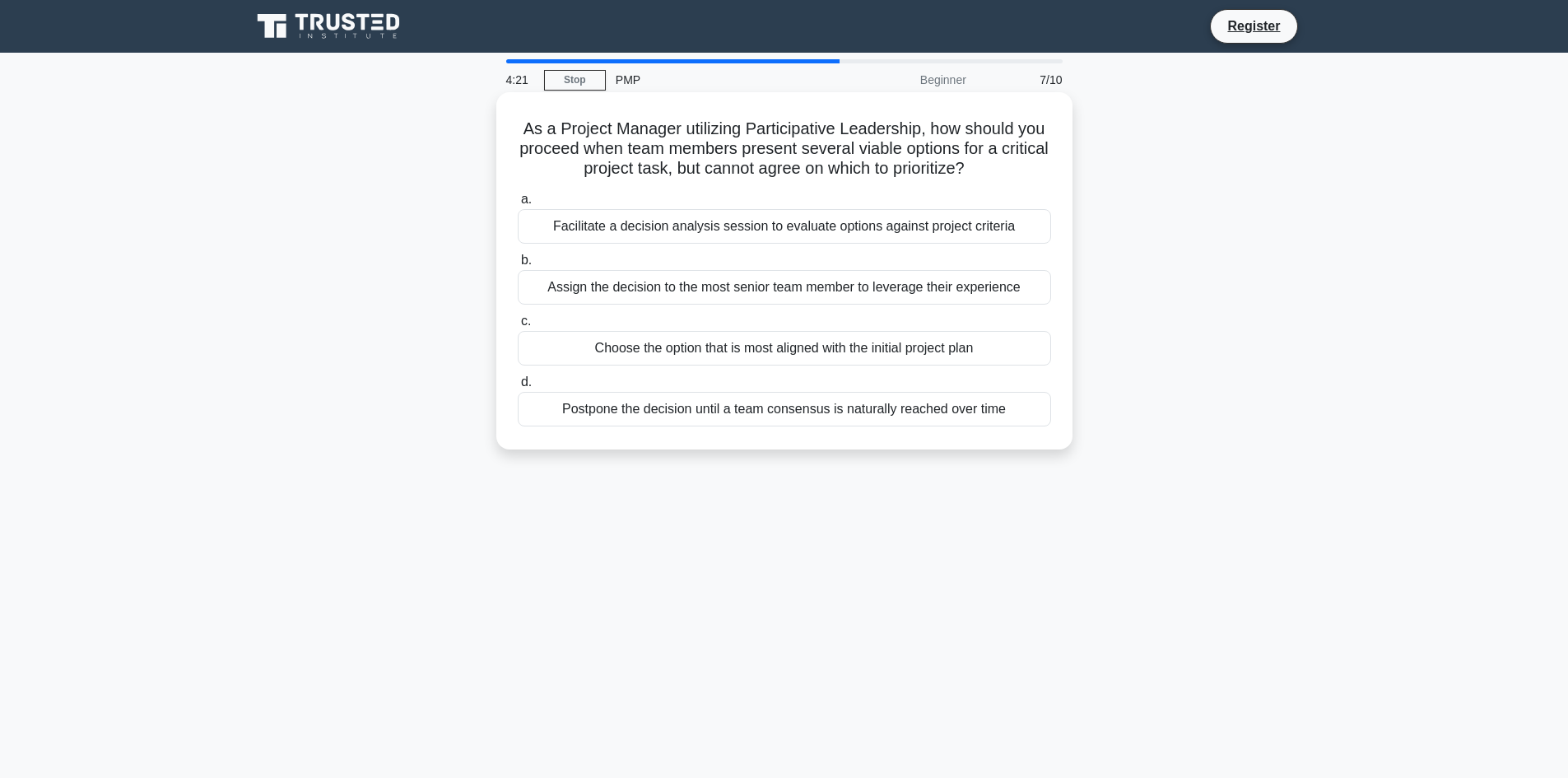 click on "Facilitate a decision analysis session to evaluate options against project criteria" at bounding box center (784, 226) 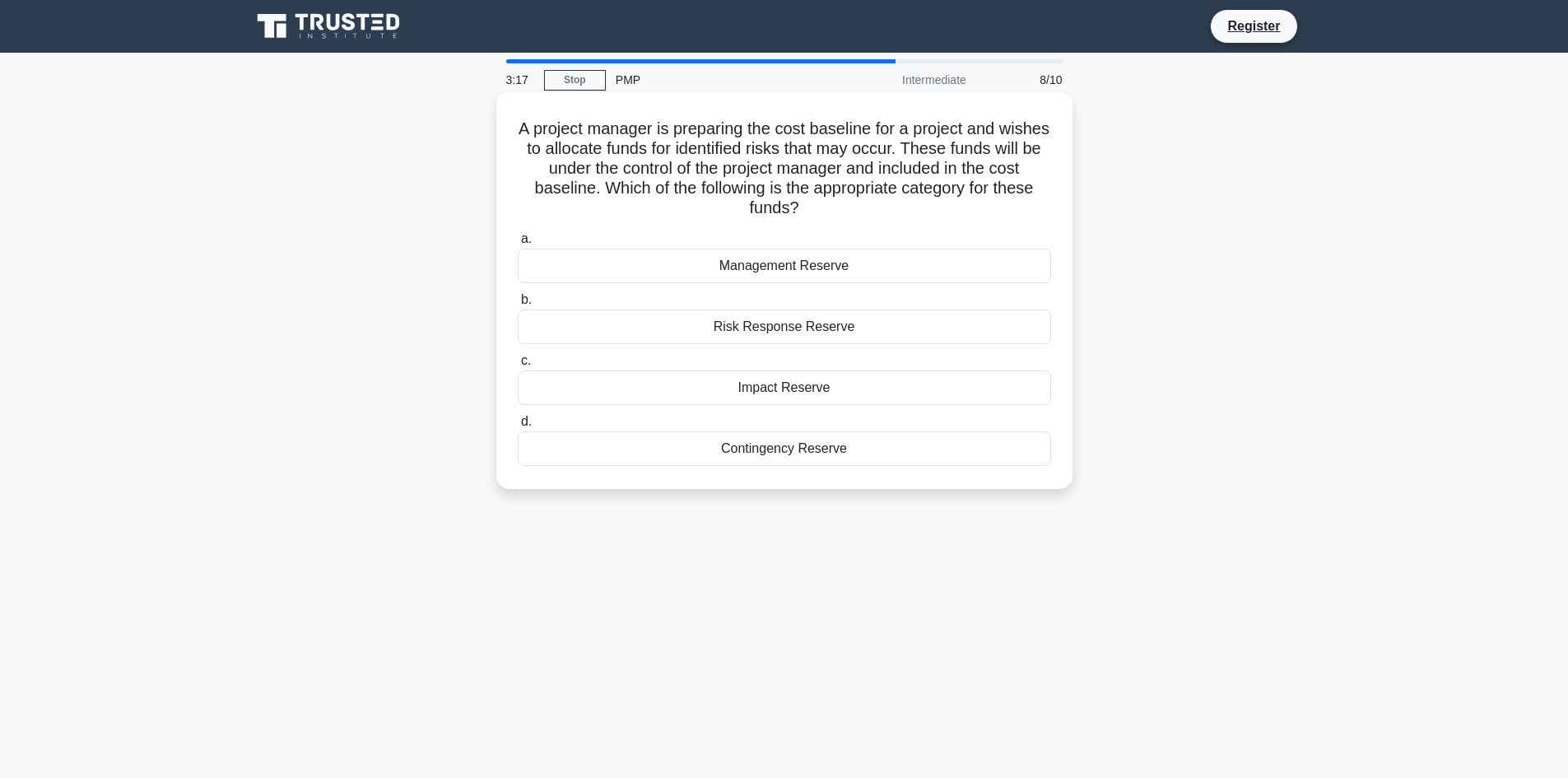 click on "Risk Response Reserve" at bounding box center (784, 327) 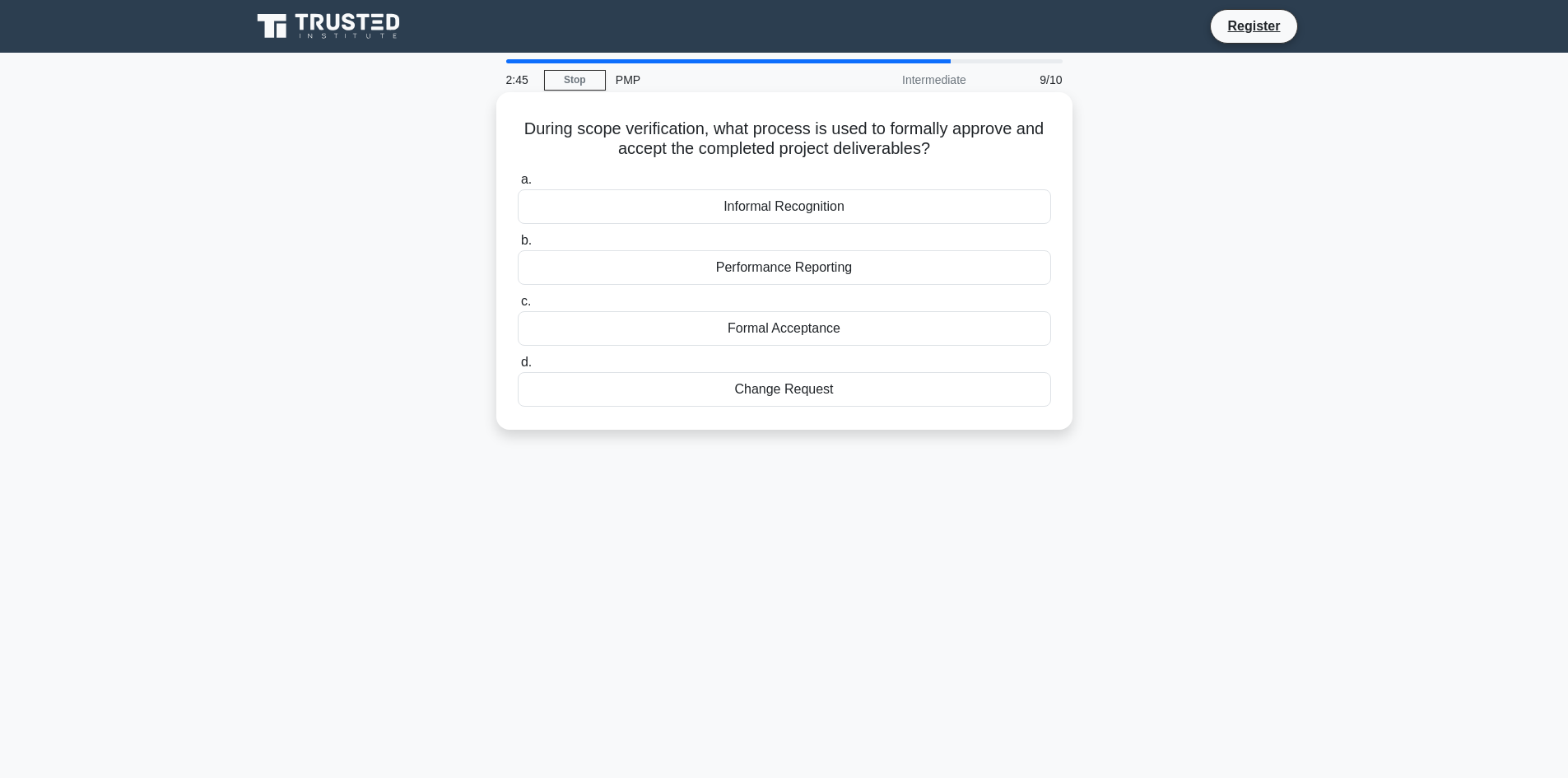 click on "Formal Acceptance" at bounding box center (784, 328) 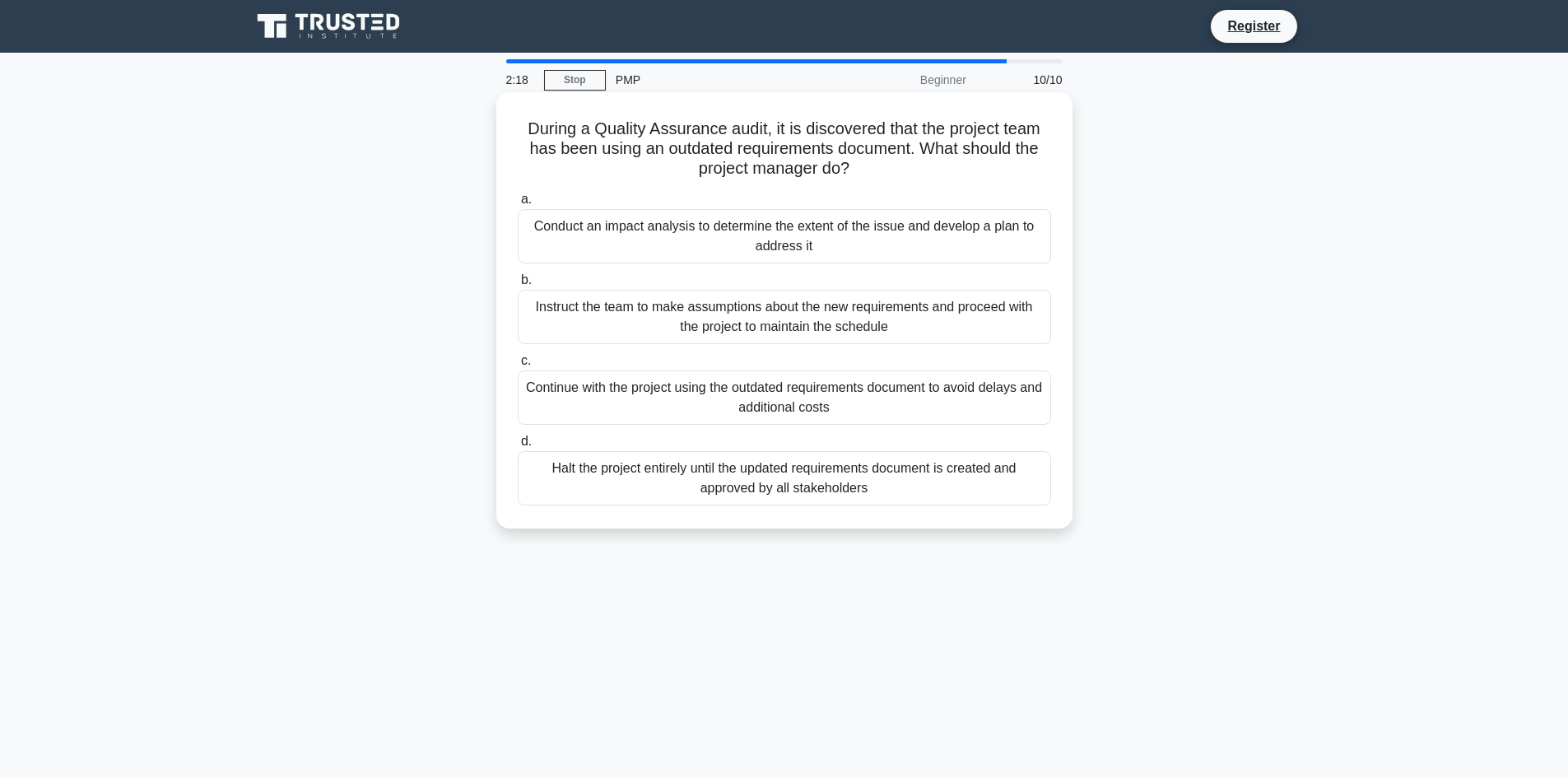 click on "Conduct an impact analysis to determine the extent of the issue and develop a plan to address it" at bounding box center [784, 236] 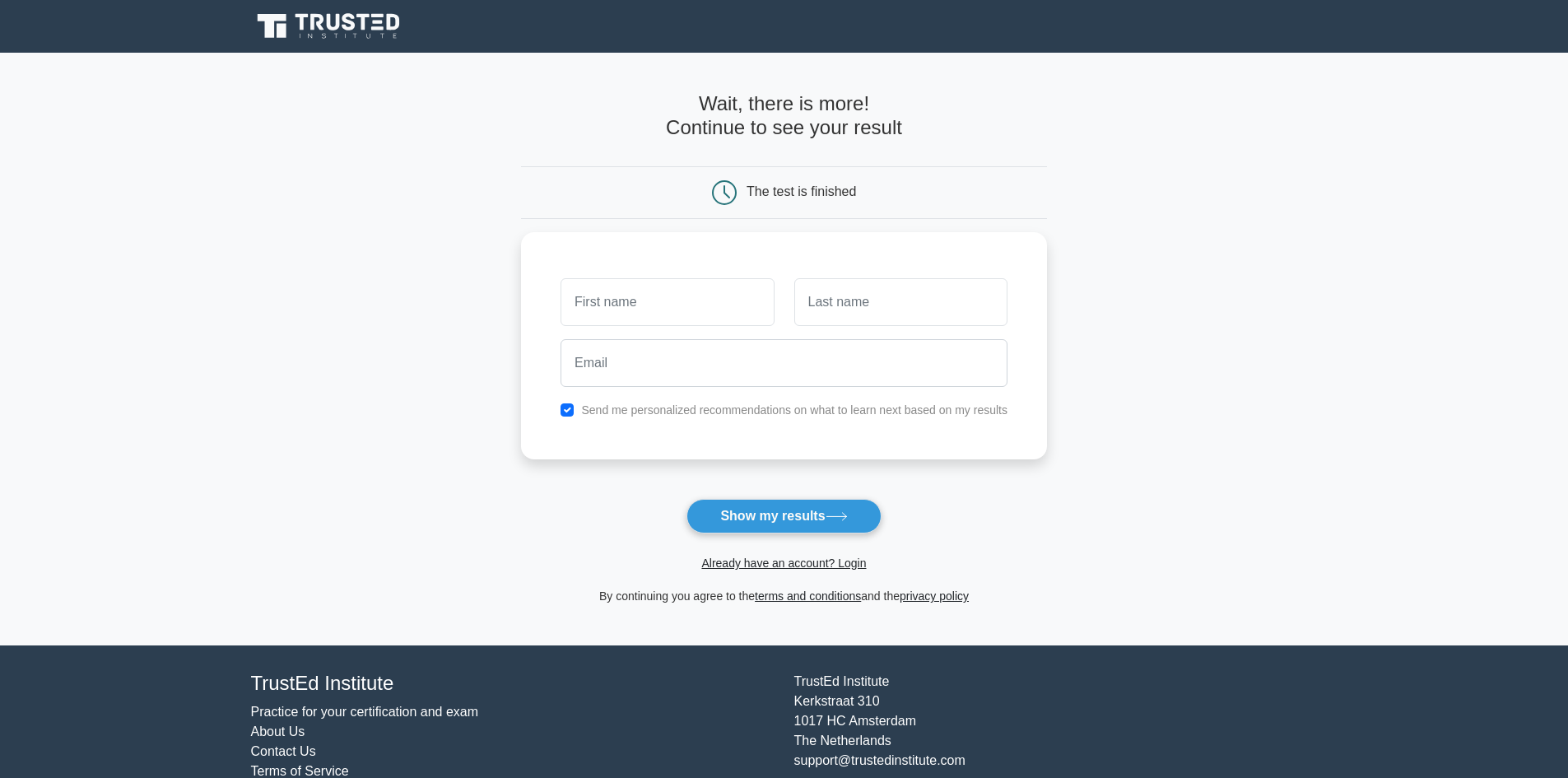scroll, scrollTop: 0, scrollLeft: 0, axis: both 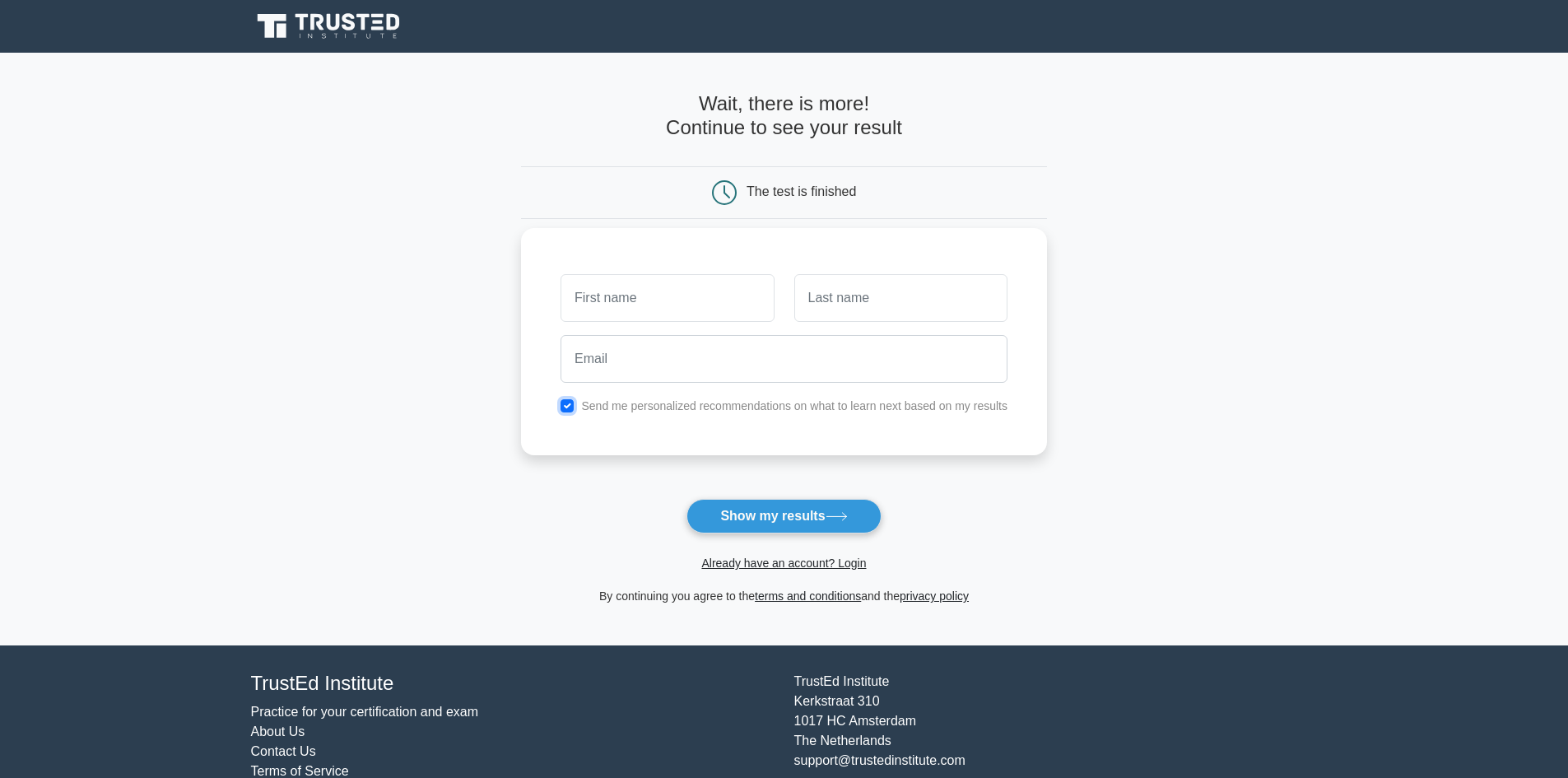 click at bounding box center (567, 406) 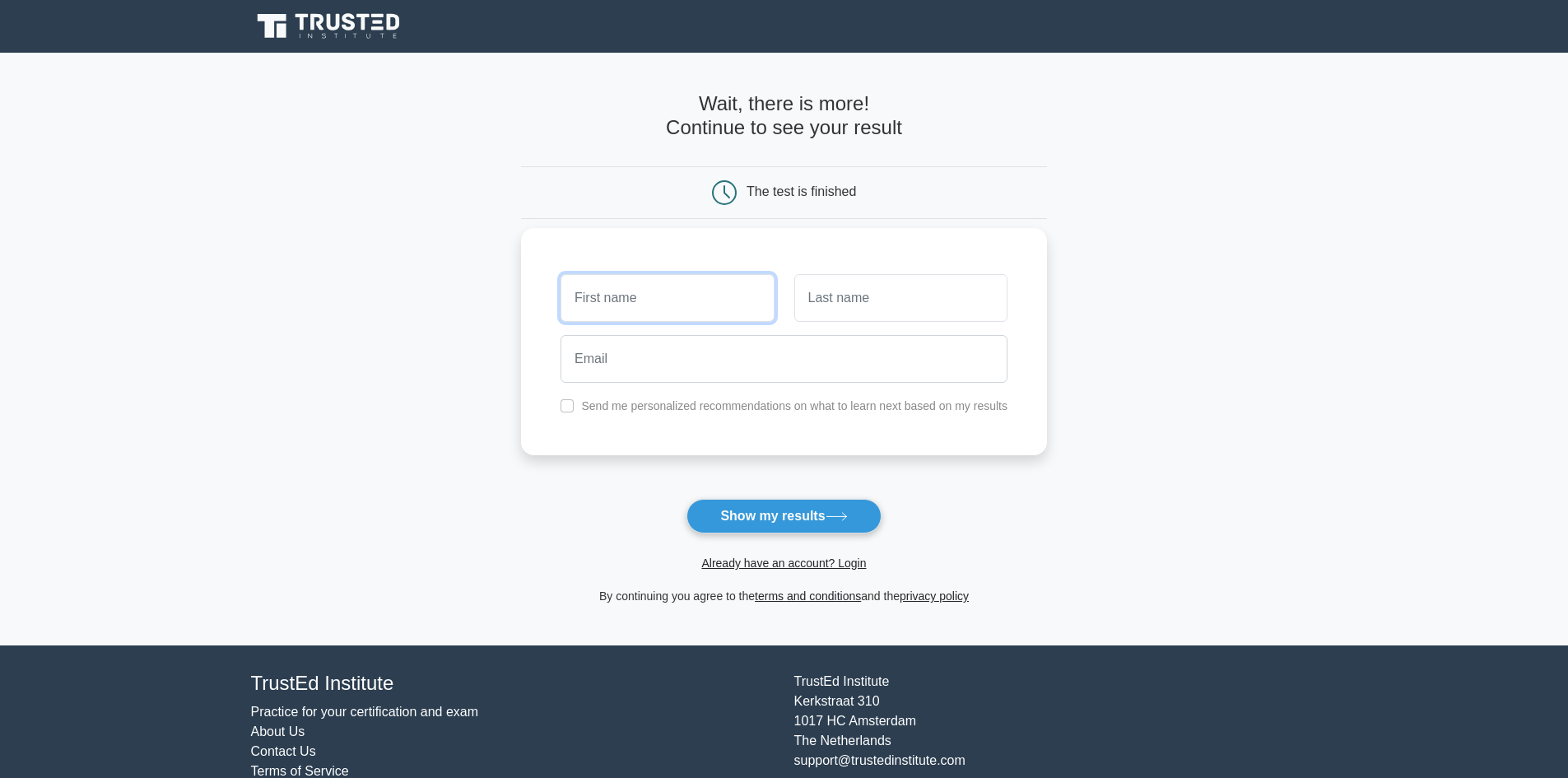 click at bounding box center [667, 298] 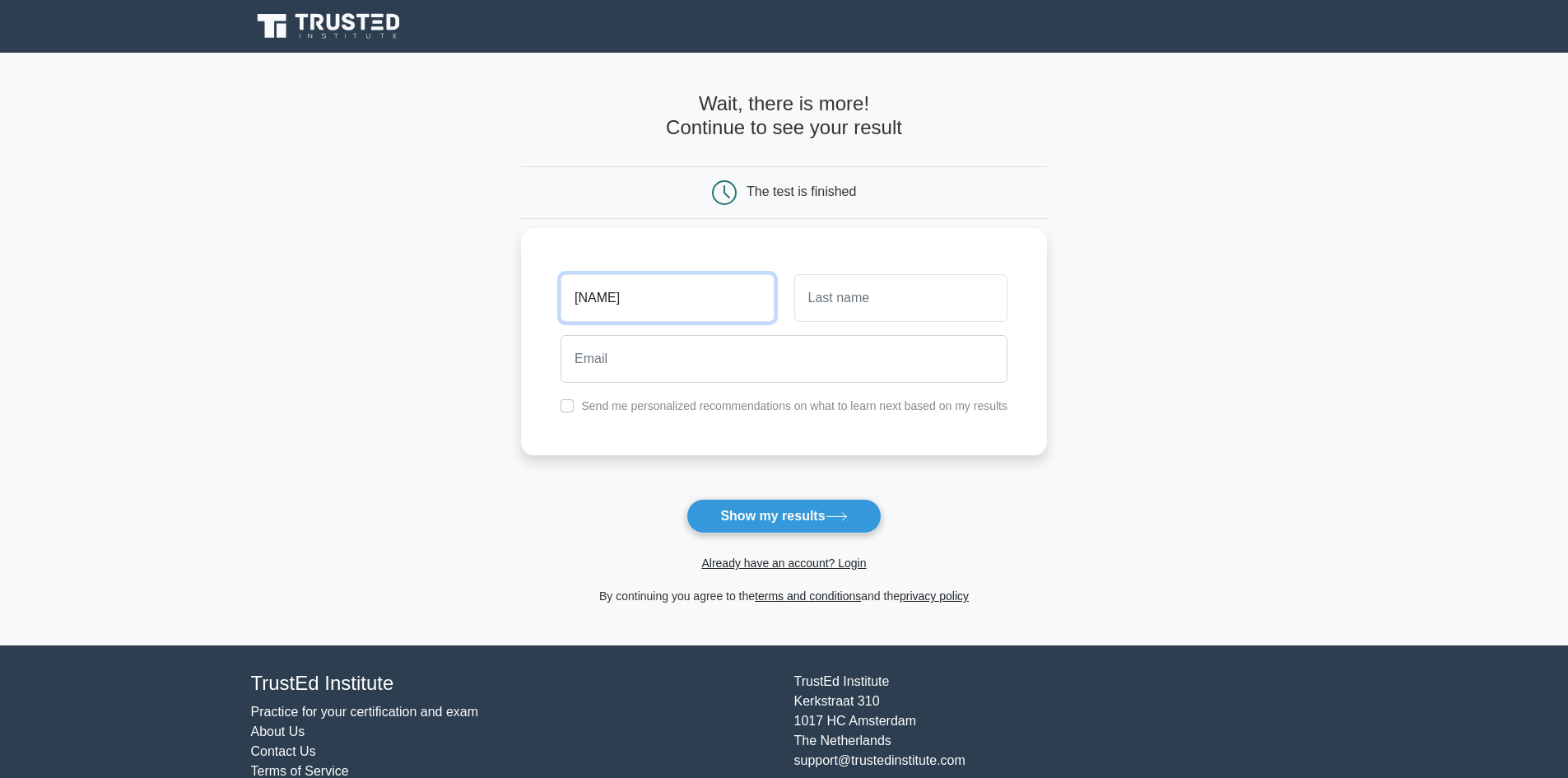 type on "kaushik" 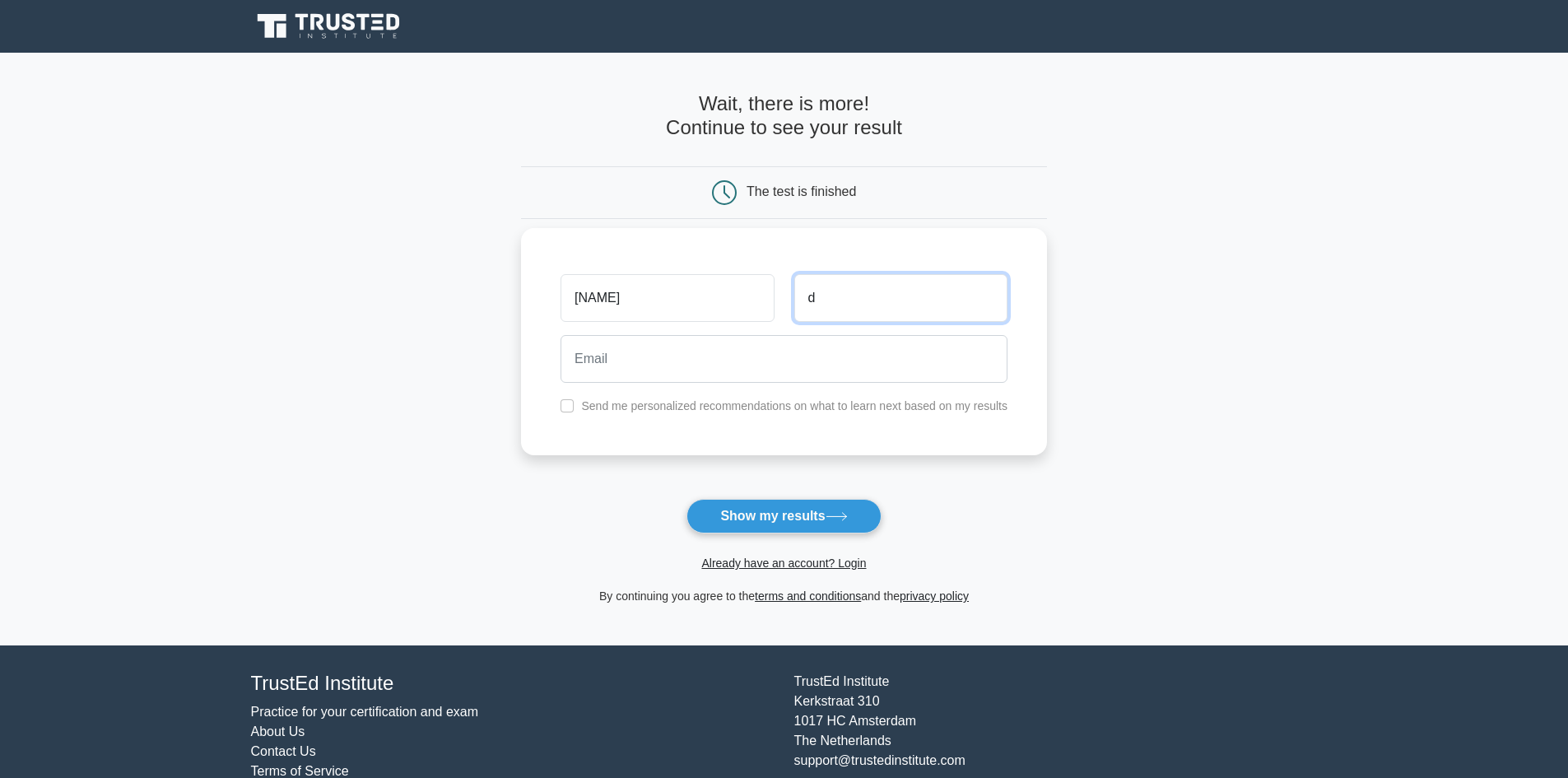 type on "d" 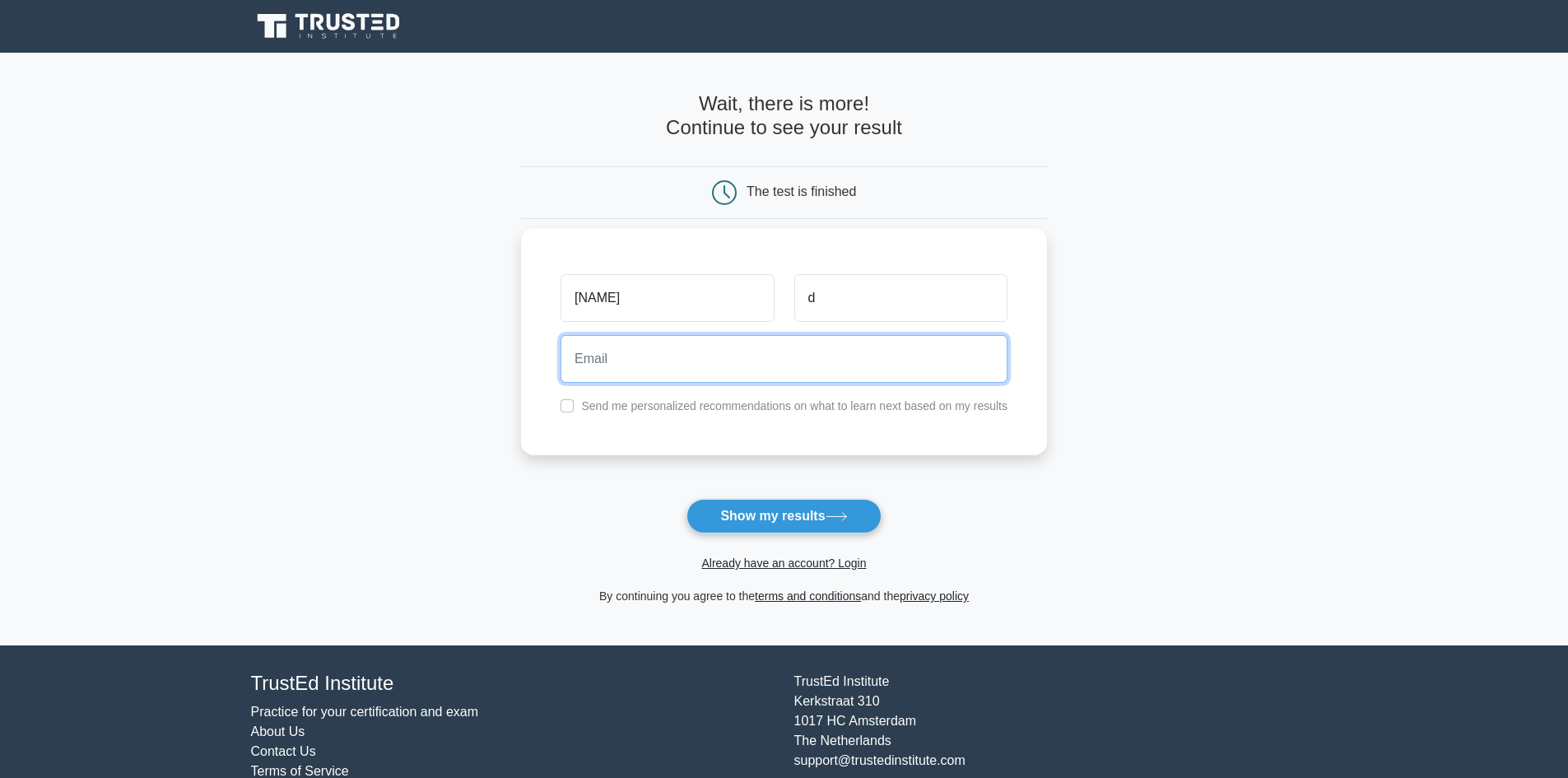 click at bounding box center [784, 359] 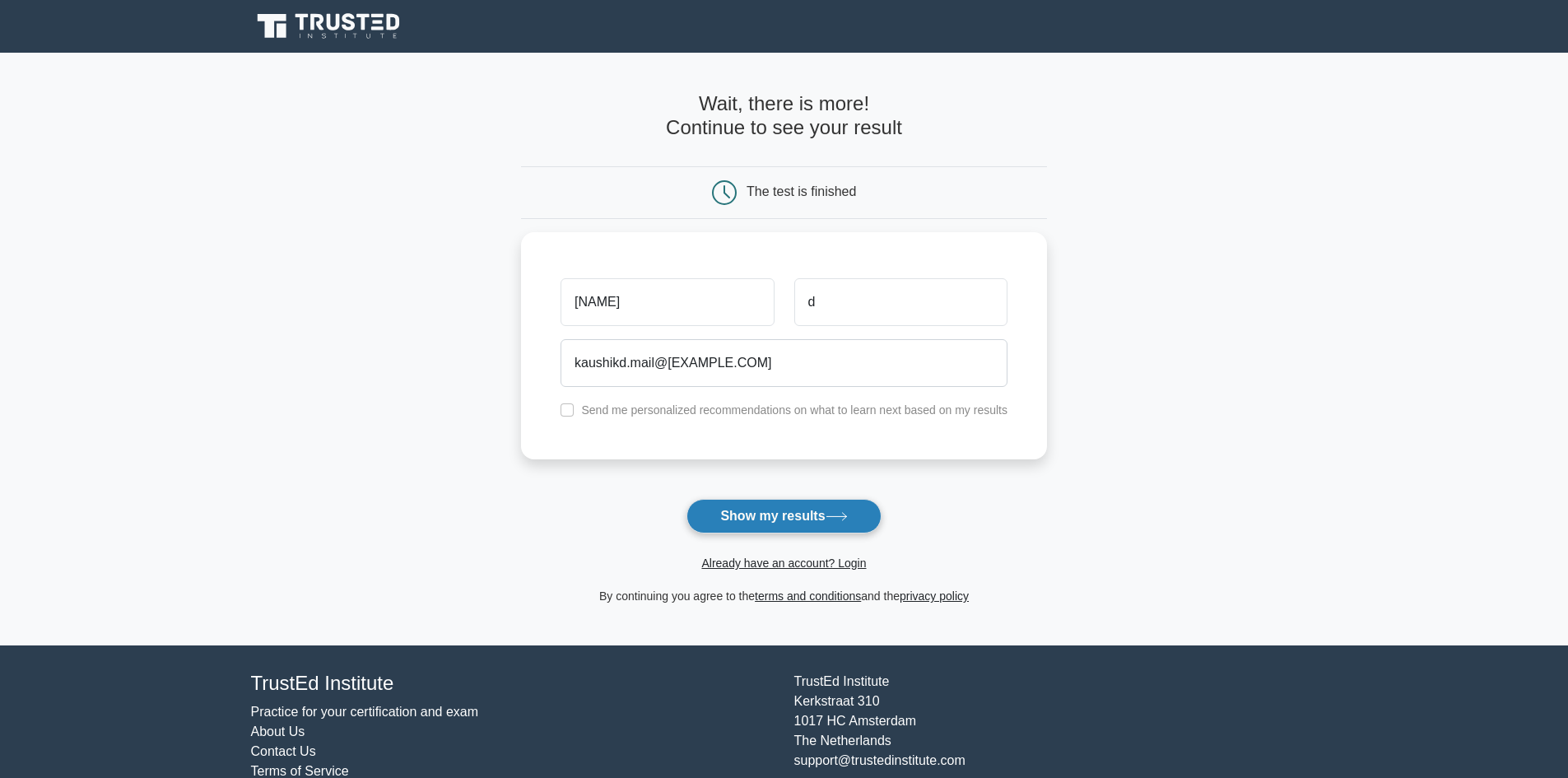 click 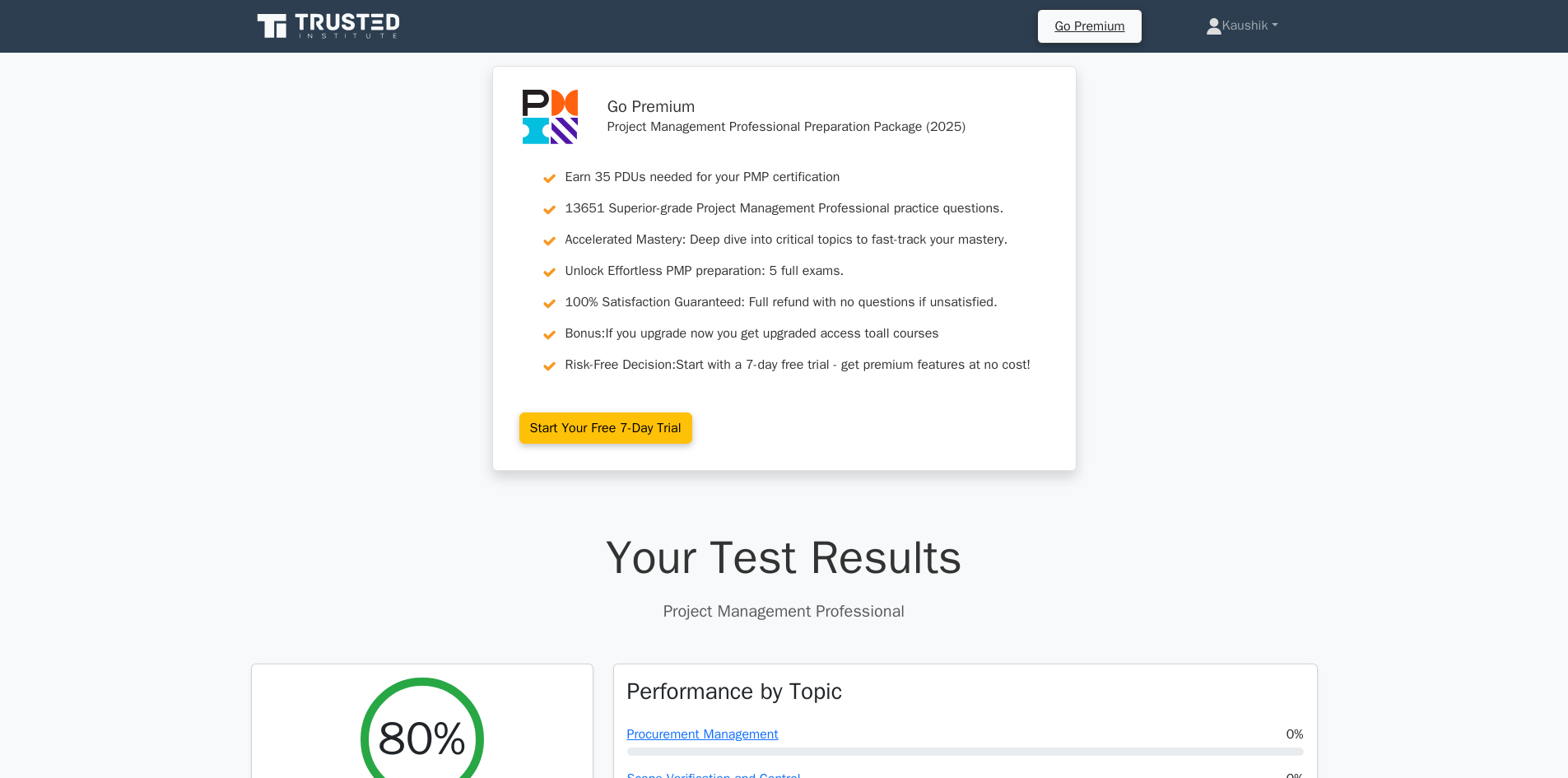 scroll, scrollTop: 0, scrollLeft: 0, axis: both 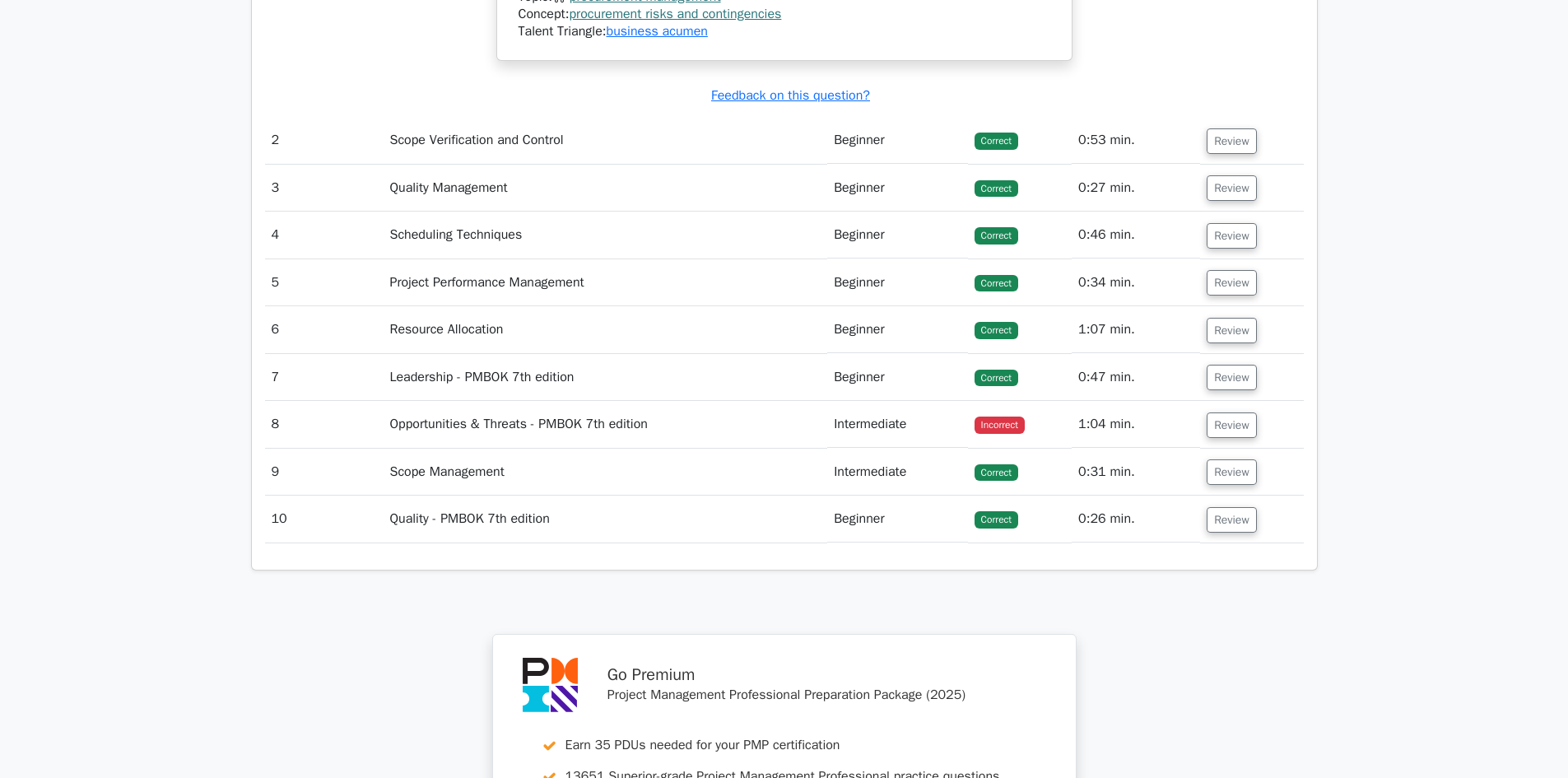 click on "Opportunities & Threats - PMBOK 7th edition" at bounding box center [605, 424] 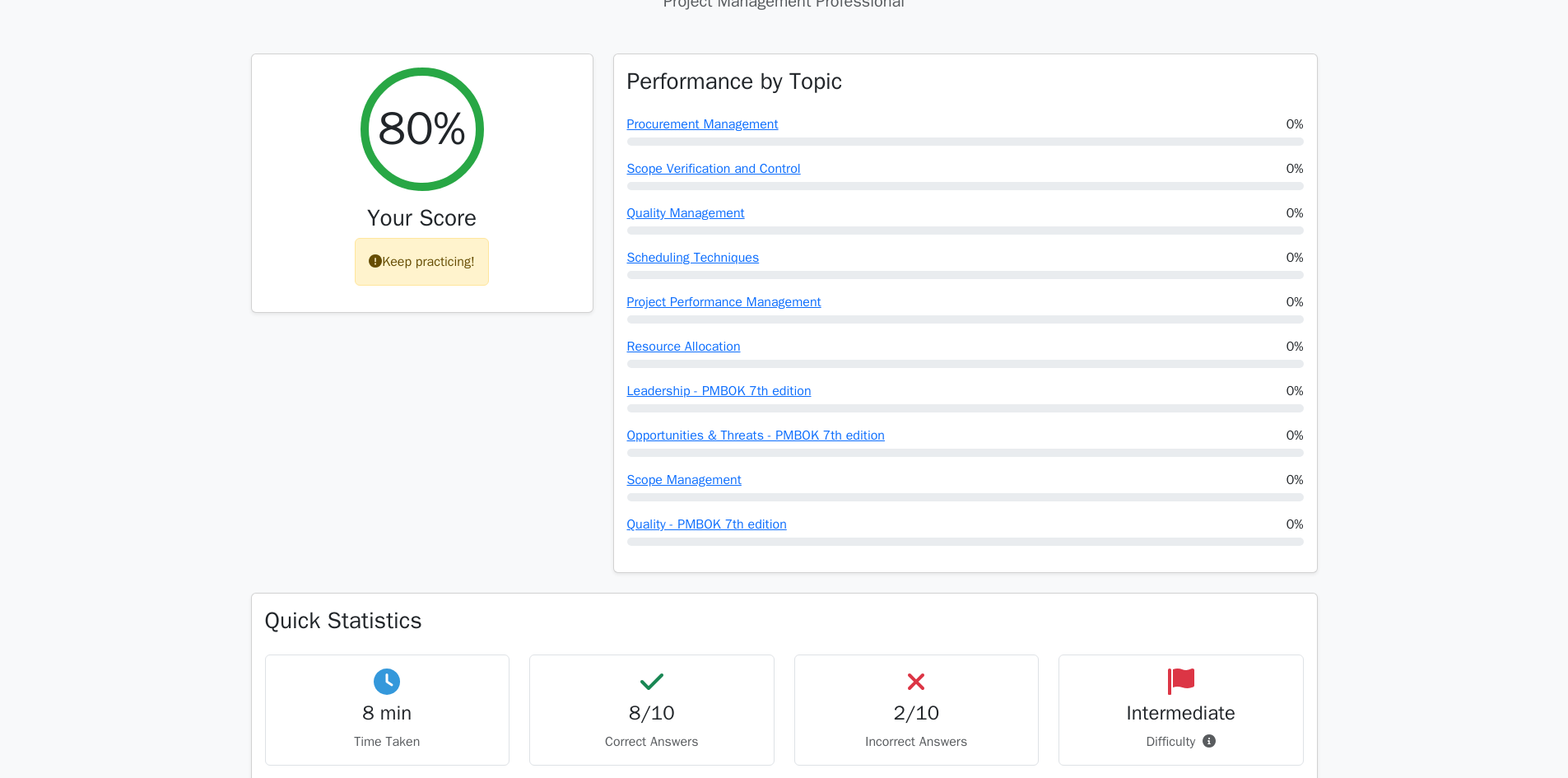scroll, scrollTop: 599, scrollLeft: 0, axis: vertical 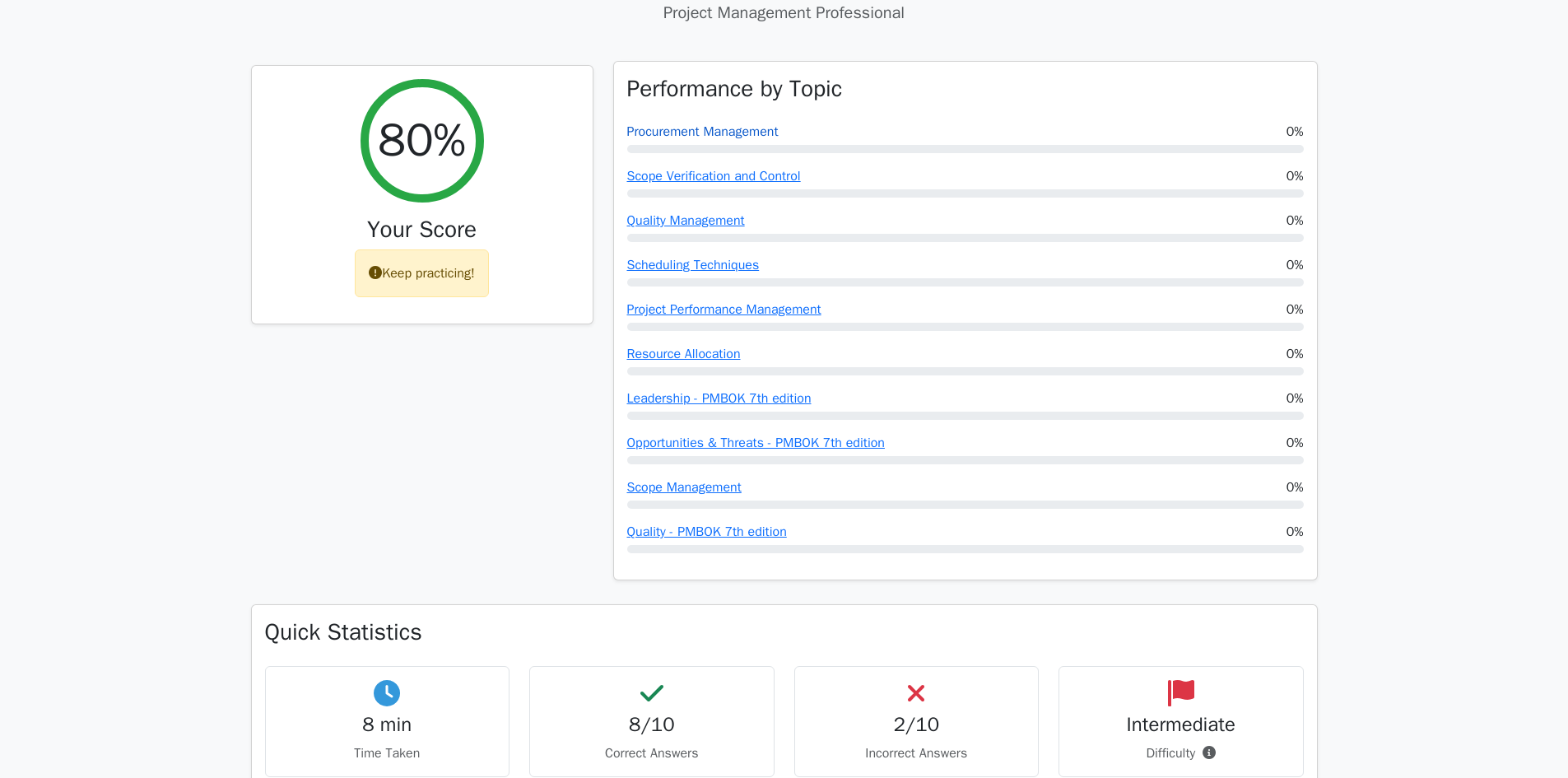 click on "Procurement Management" at bounding box center [703, 132] 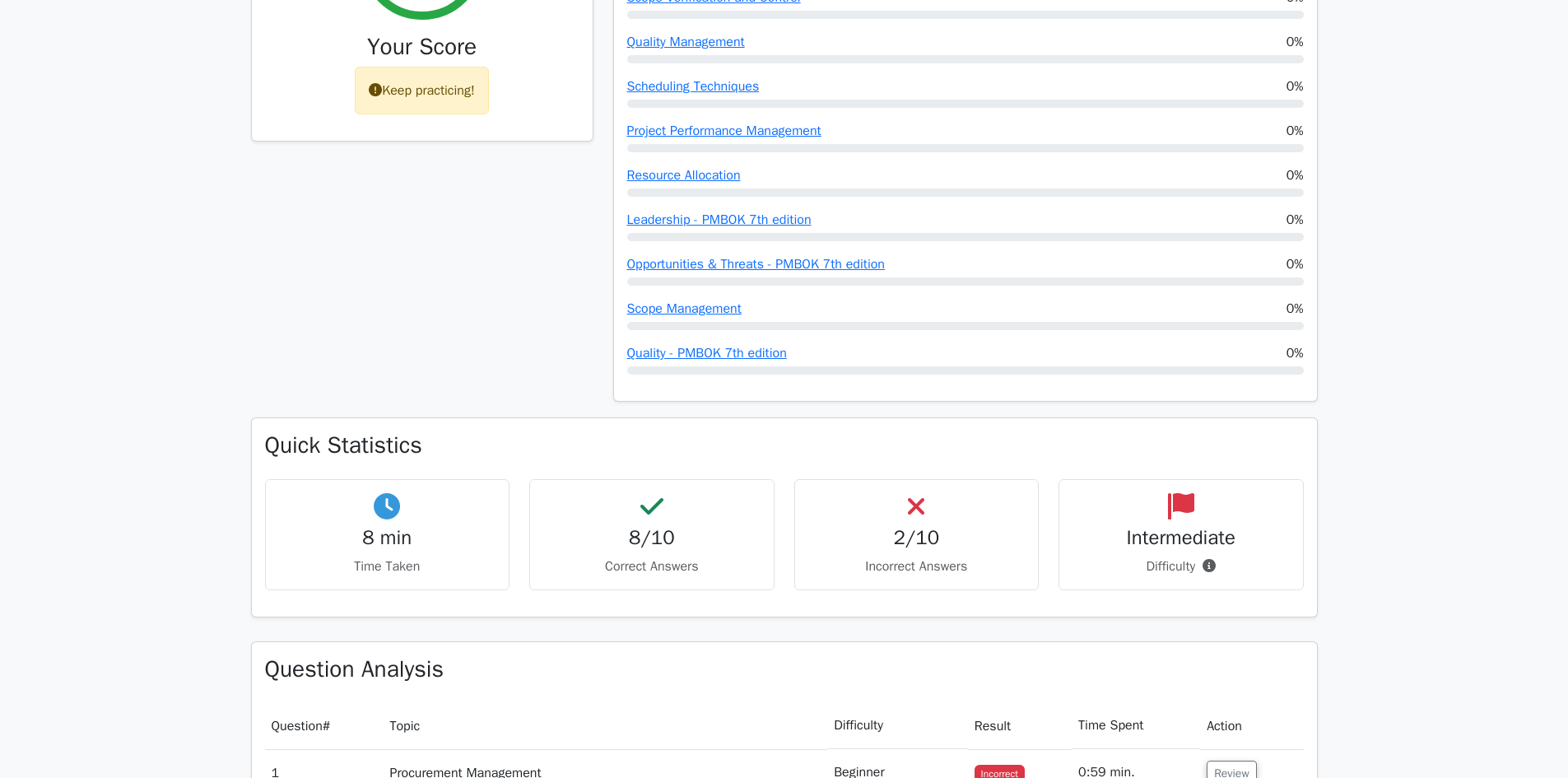 scroll, scrollTop: 928, scrollLeft: 0, axis: vertical 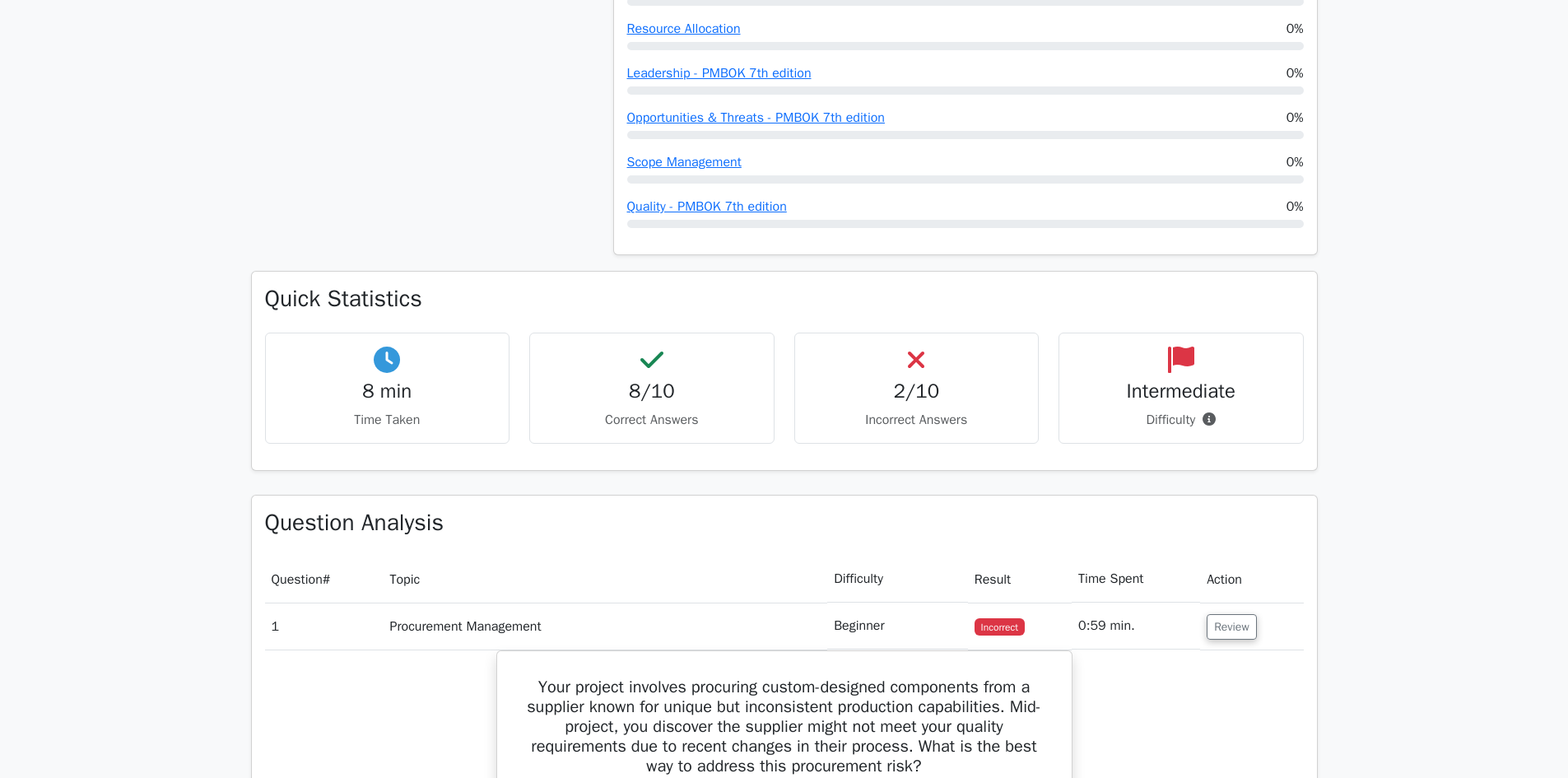 drag, startPoint x: 1173, startPoint y: 417, endPoint x: 1170, endPoint y: 395, distance: 22.203603 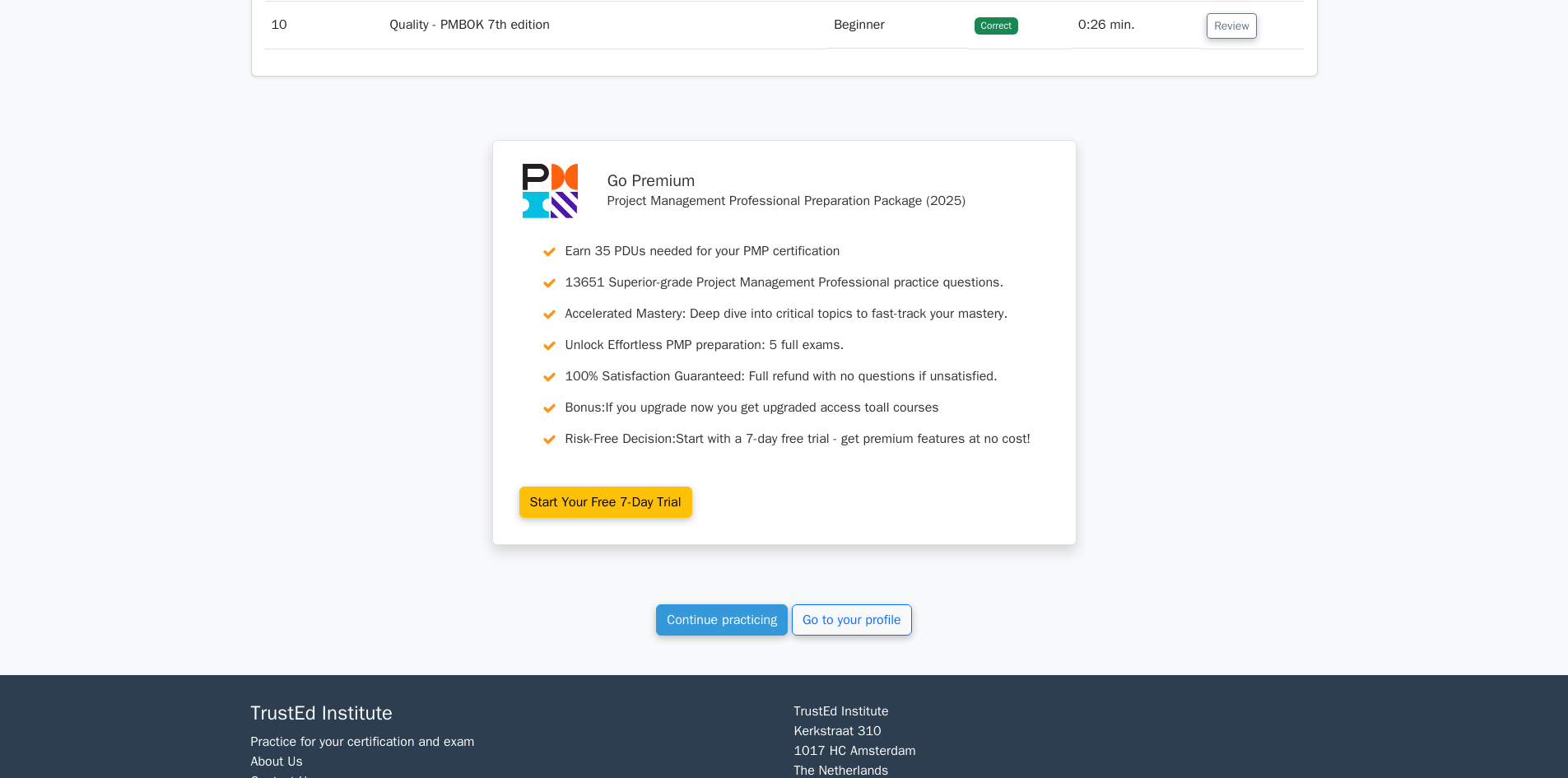scroll, scrollTop: 2904, scrollLeft: 0, axis: vertical 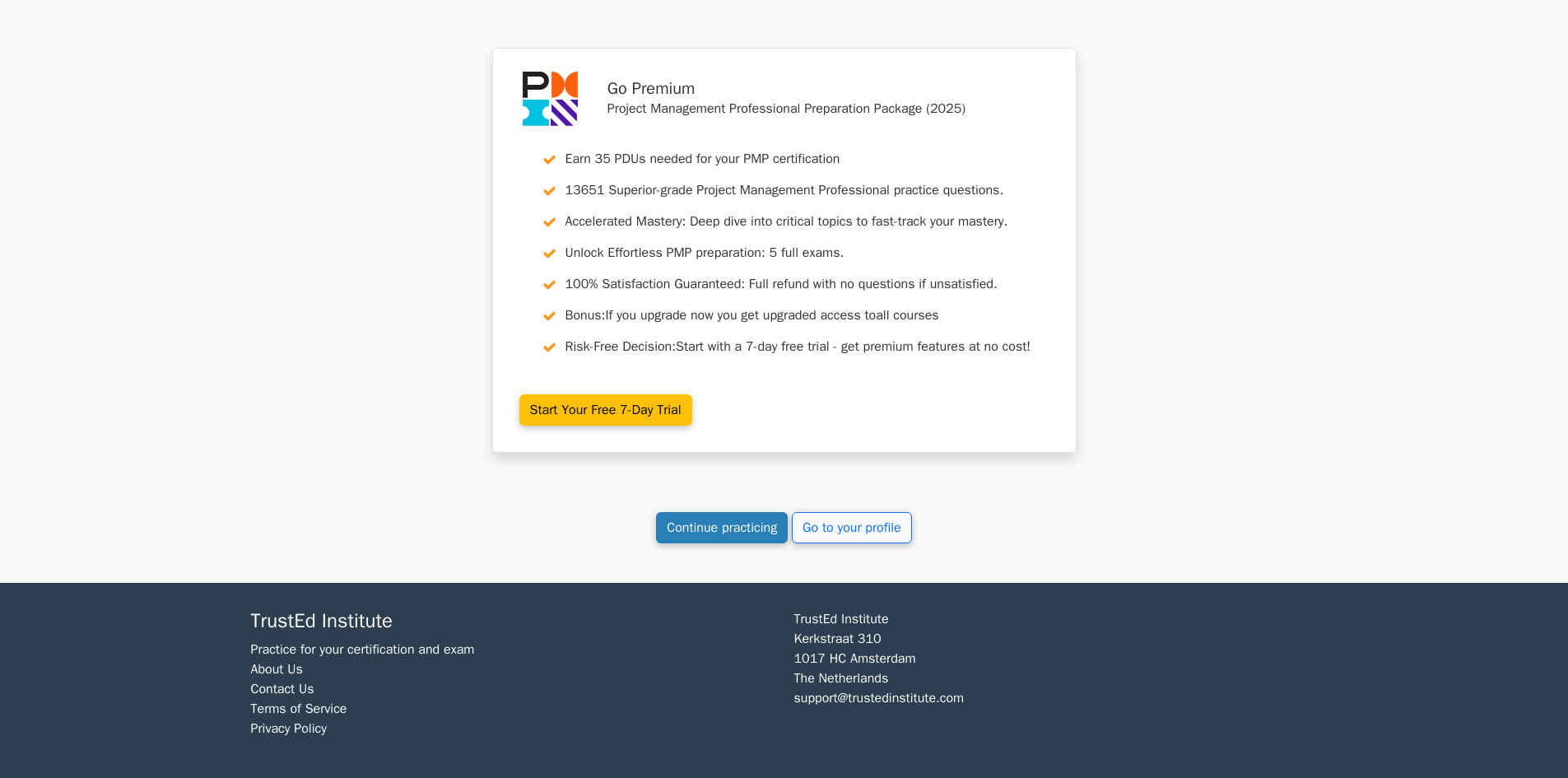 click on "Continue practicing" at bounding box center [722, 528] 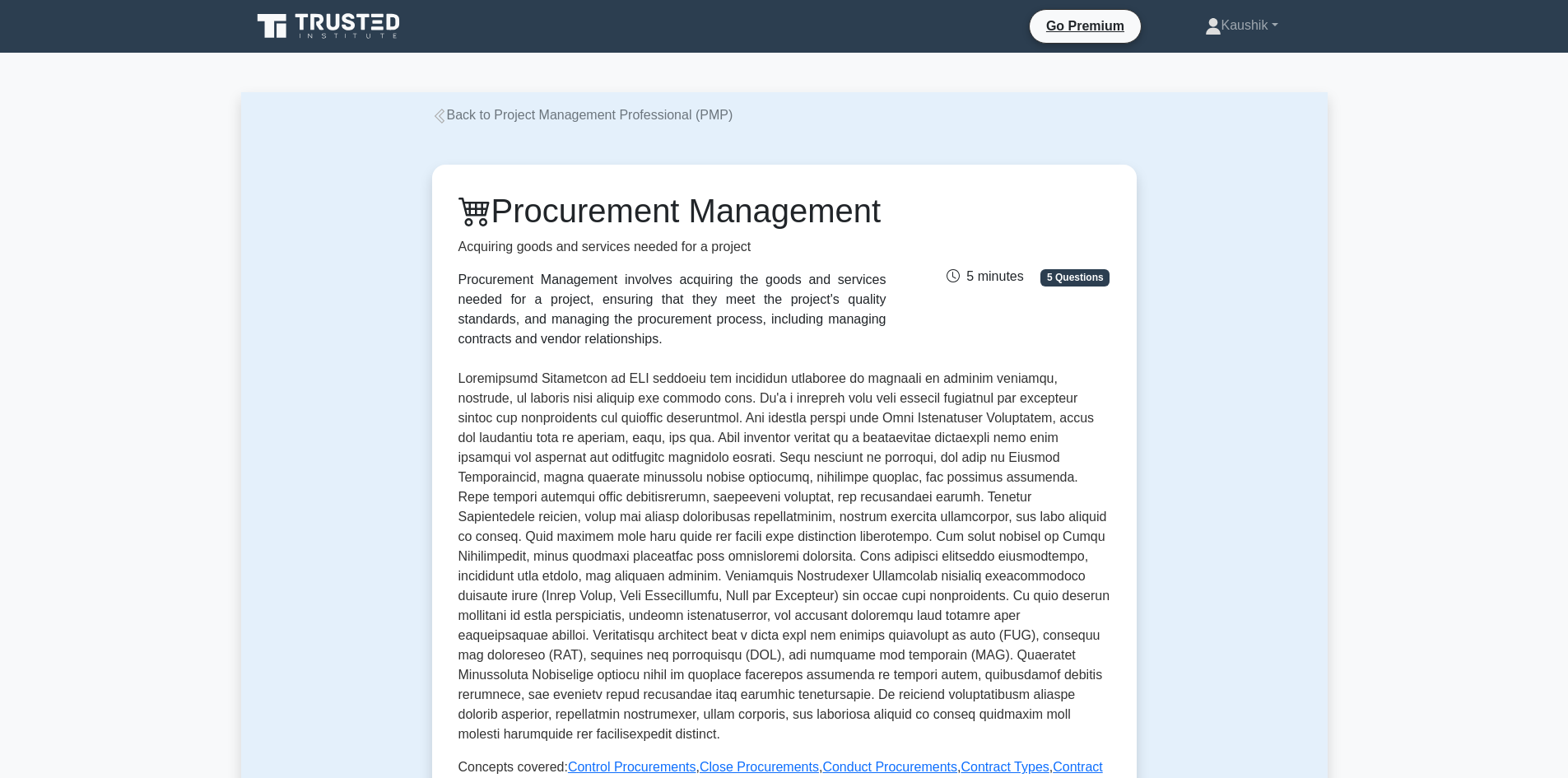 scroll, scrollTop: 0, scrollLeft: 0, axis: both 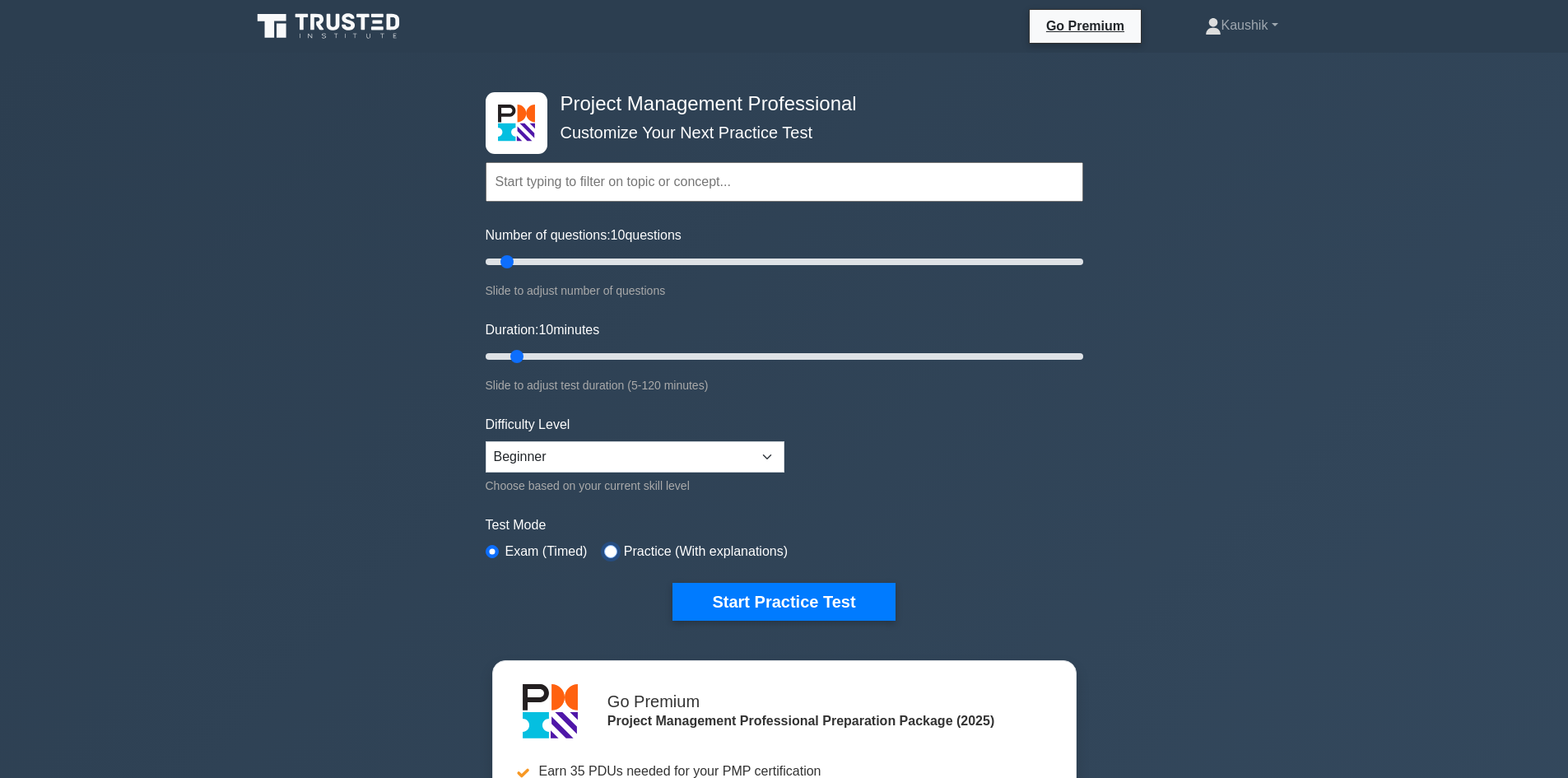 click at bounding box center [611, 552] 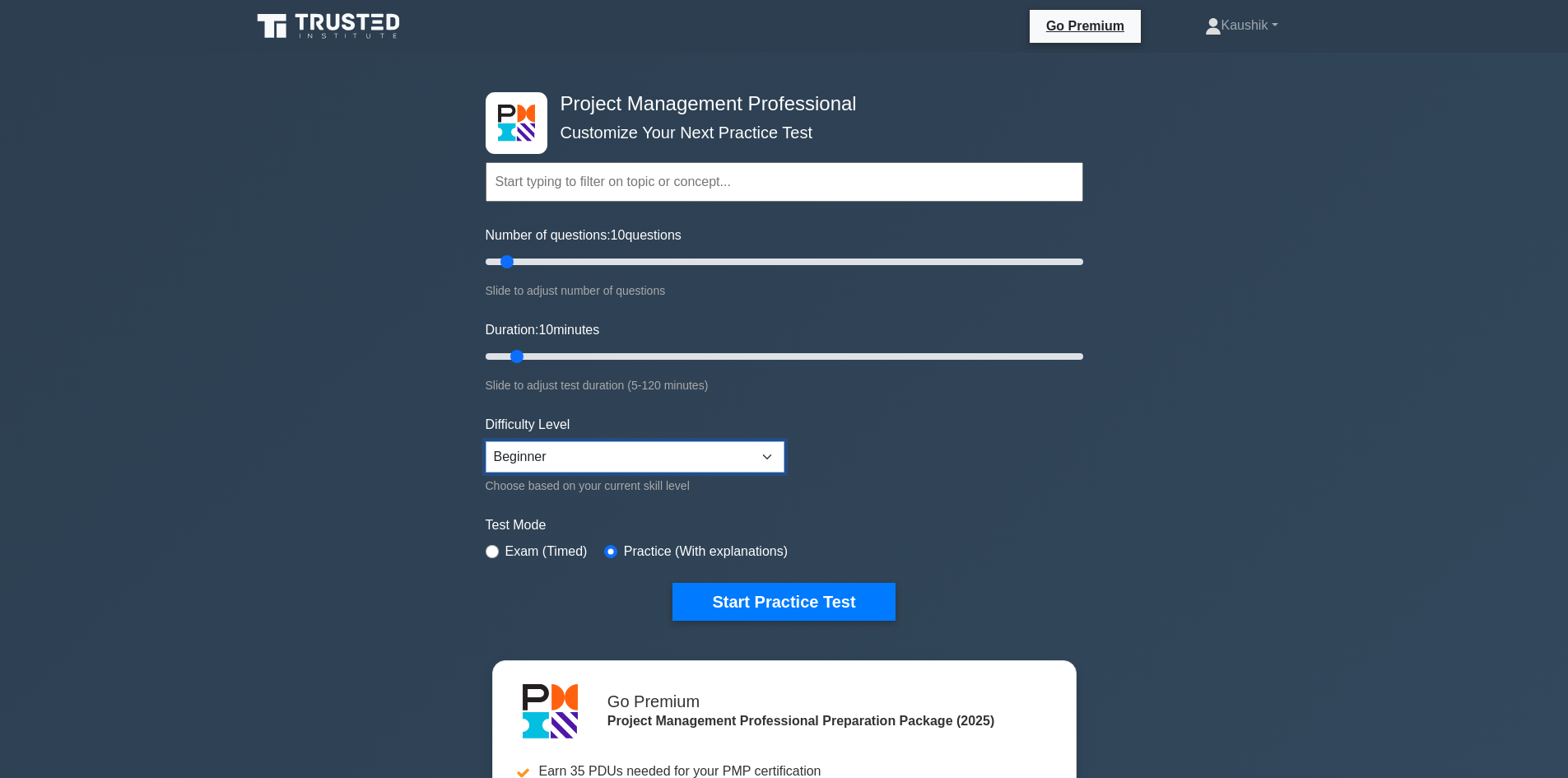 click on "Beginner
Intermediate
Expert" at bounding box center (635, 457) 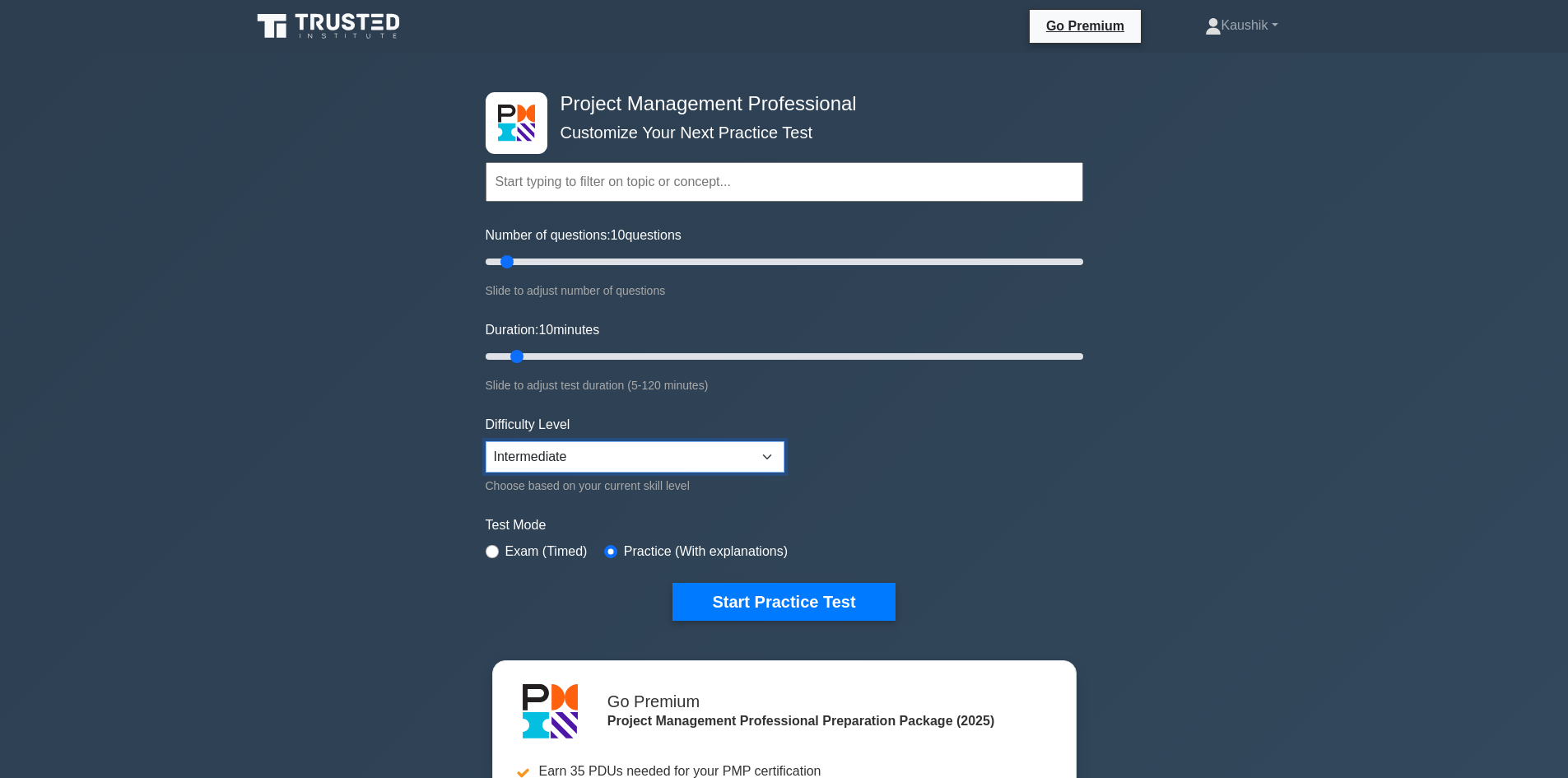 click on "Beginner
Intermediate
Expert" at bounding box center [635, 457] 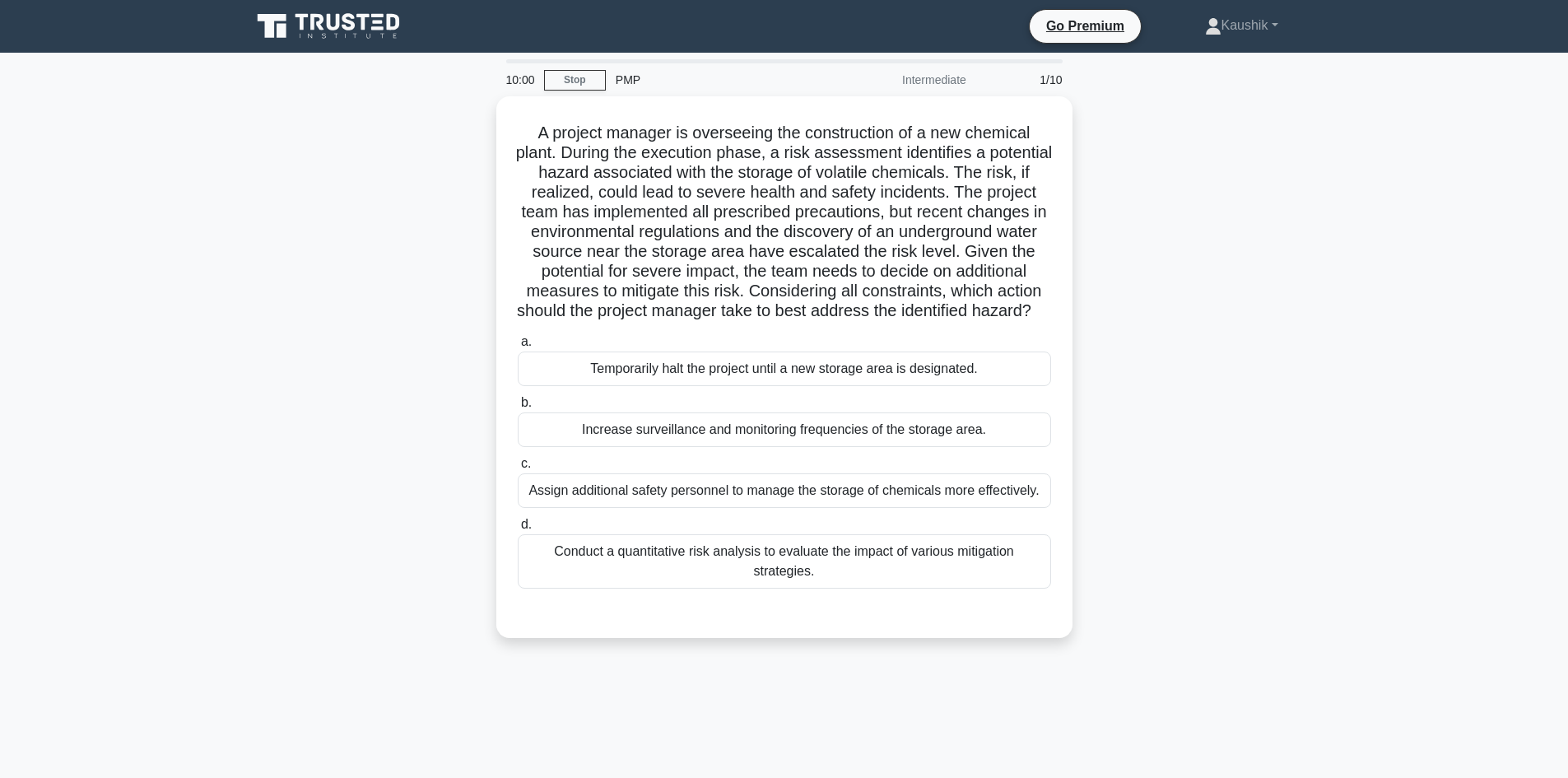 scroll, scrollTop: 0, scrollLeft: 0, axis: both 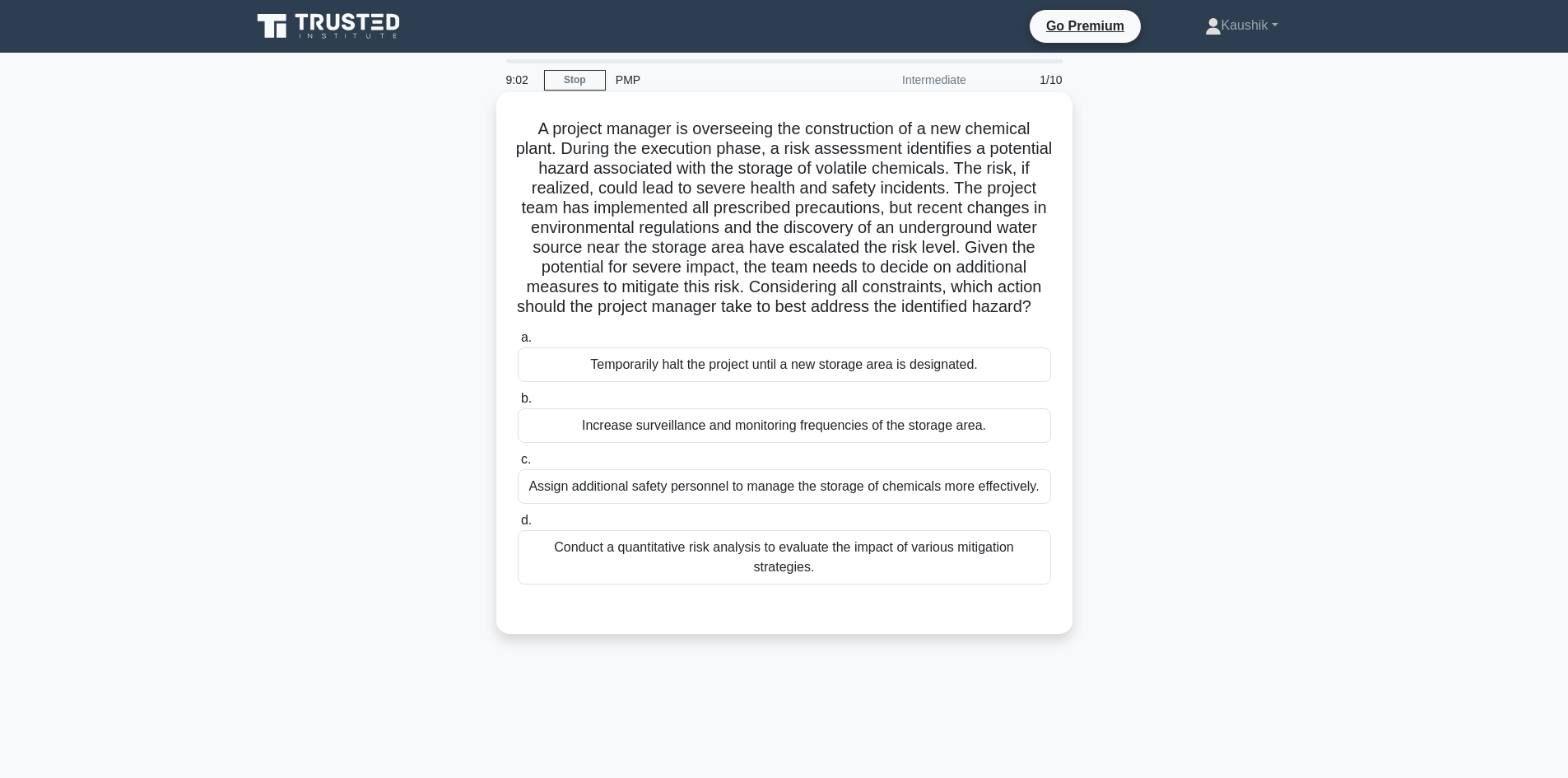 click on "Conduct a quantitative risk analysis to evaluate the impact of various mitigation strategies." at bounding box center (784, 557) 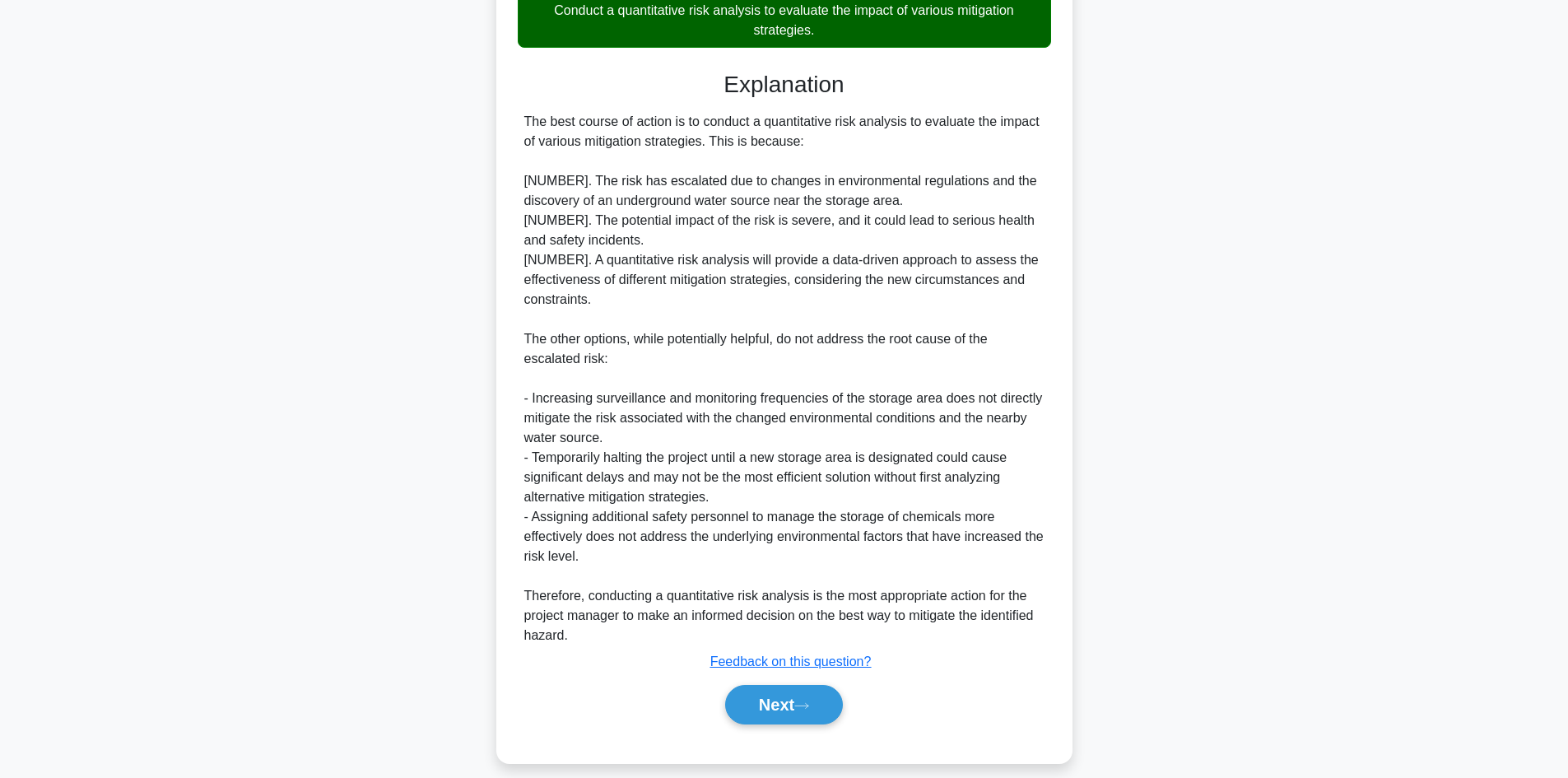 scroll, scrollTop: 574, scrollLeft: 0, axis: vertical 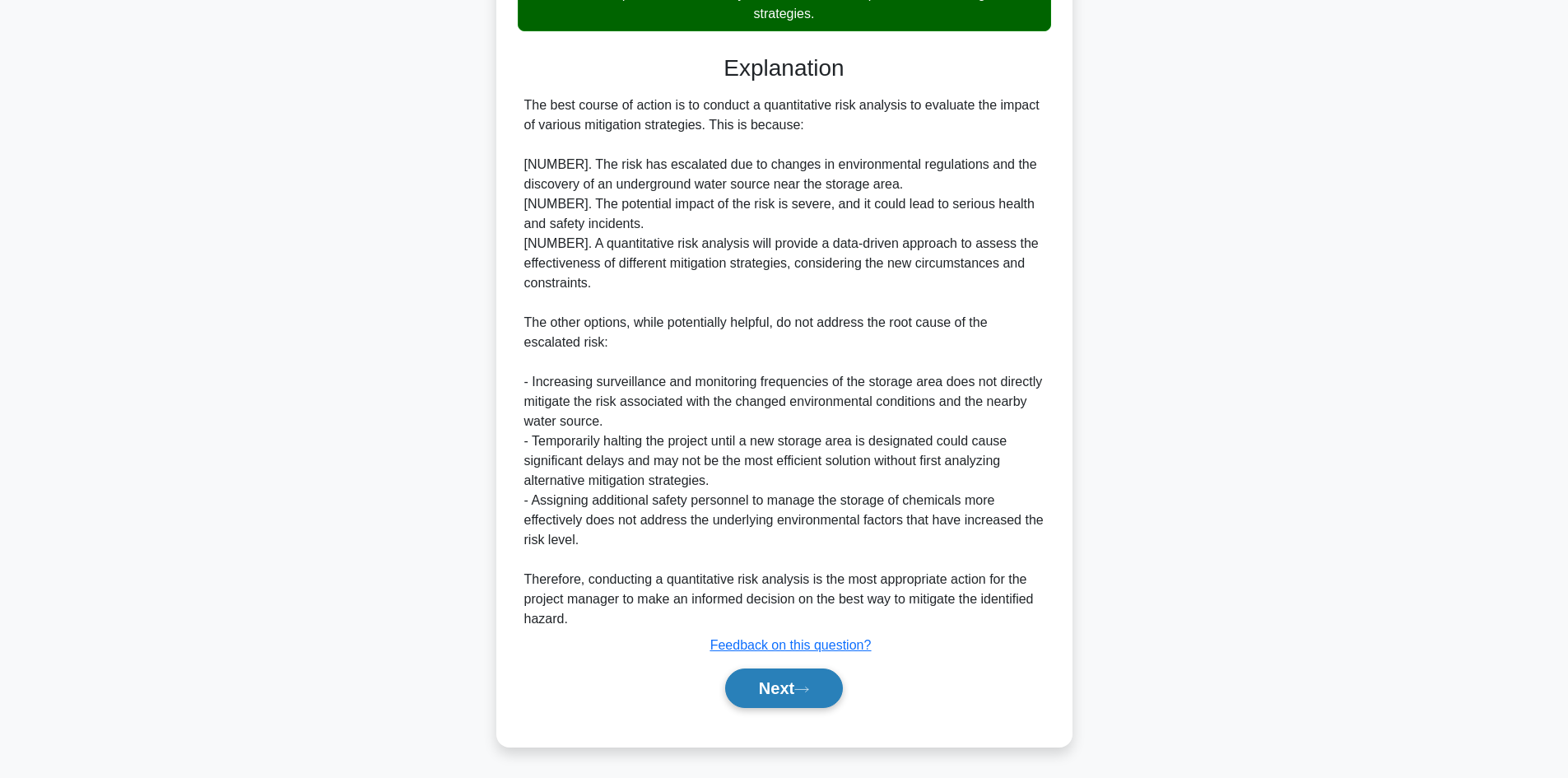 click on "Next" at bounding box center [784, 688] 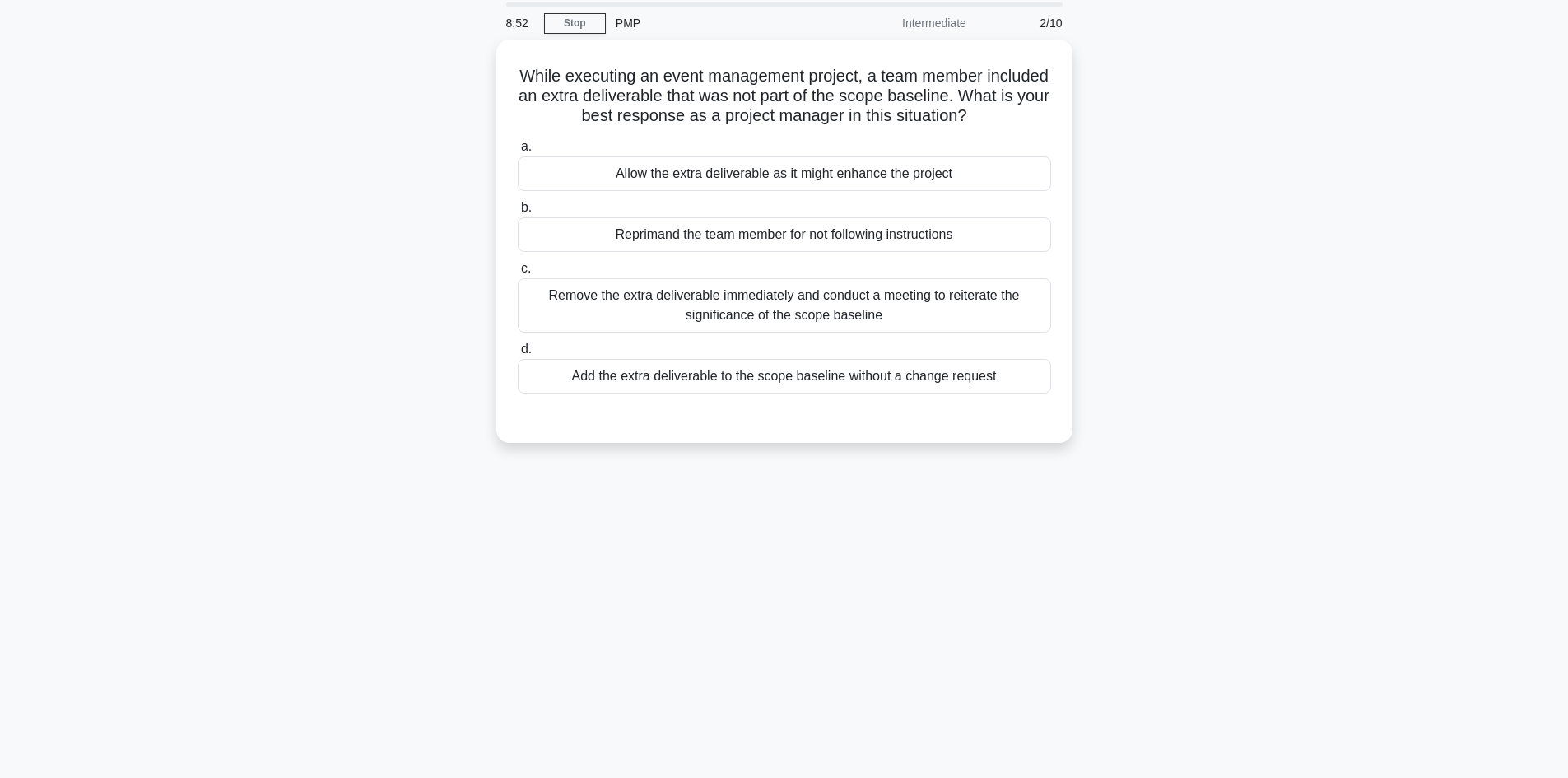 scroll, scrollTop: 0, scrollLeft: 0, axis: both 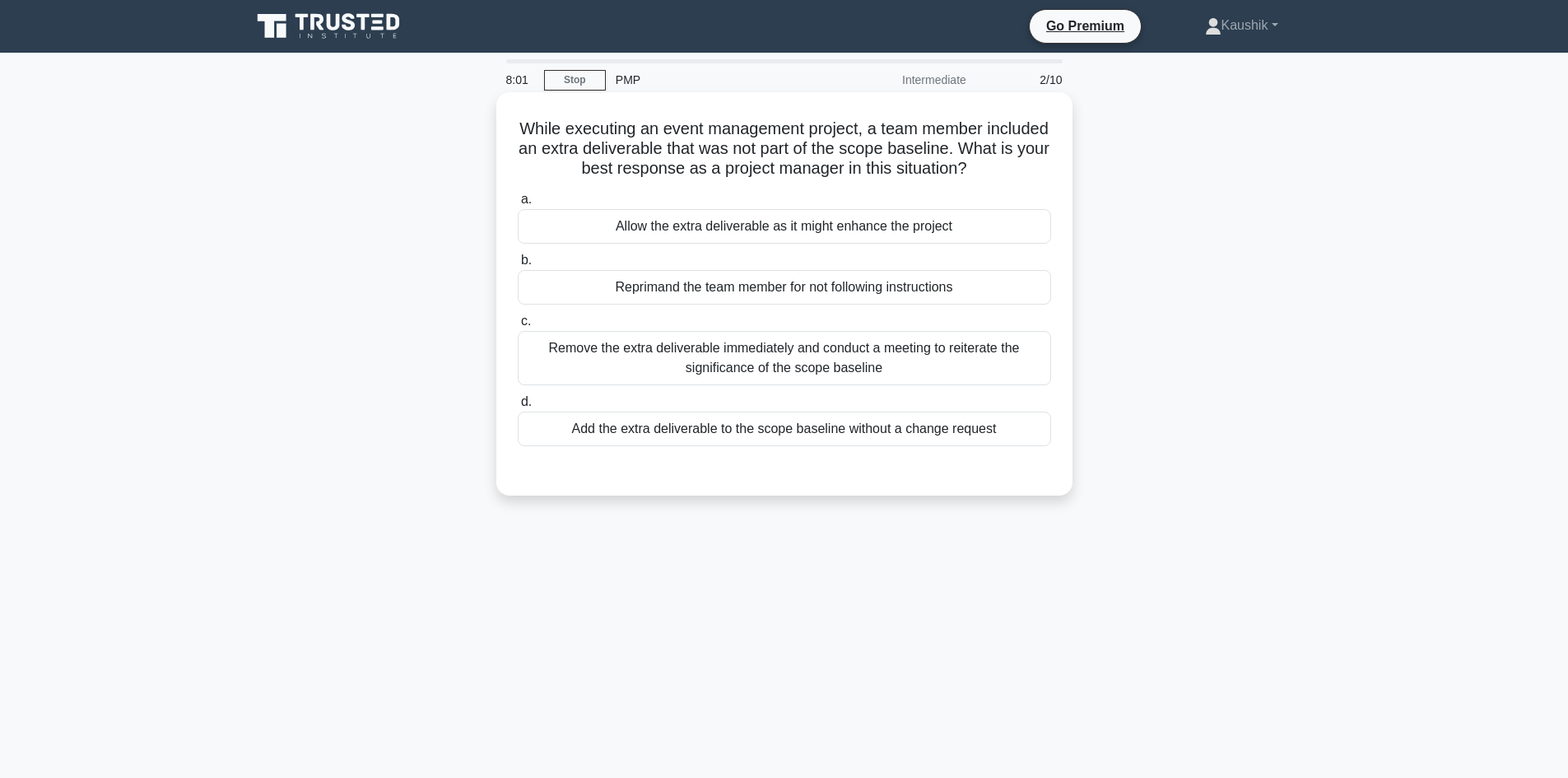 click on "Remove the extra deliverable immediately and conduct a meeting to reiterate the significance of the scope baseline" at bounding box center [784, 358] 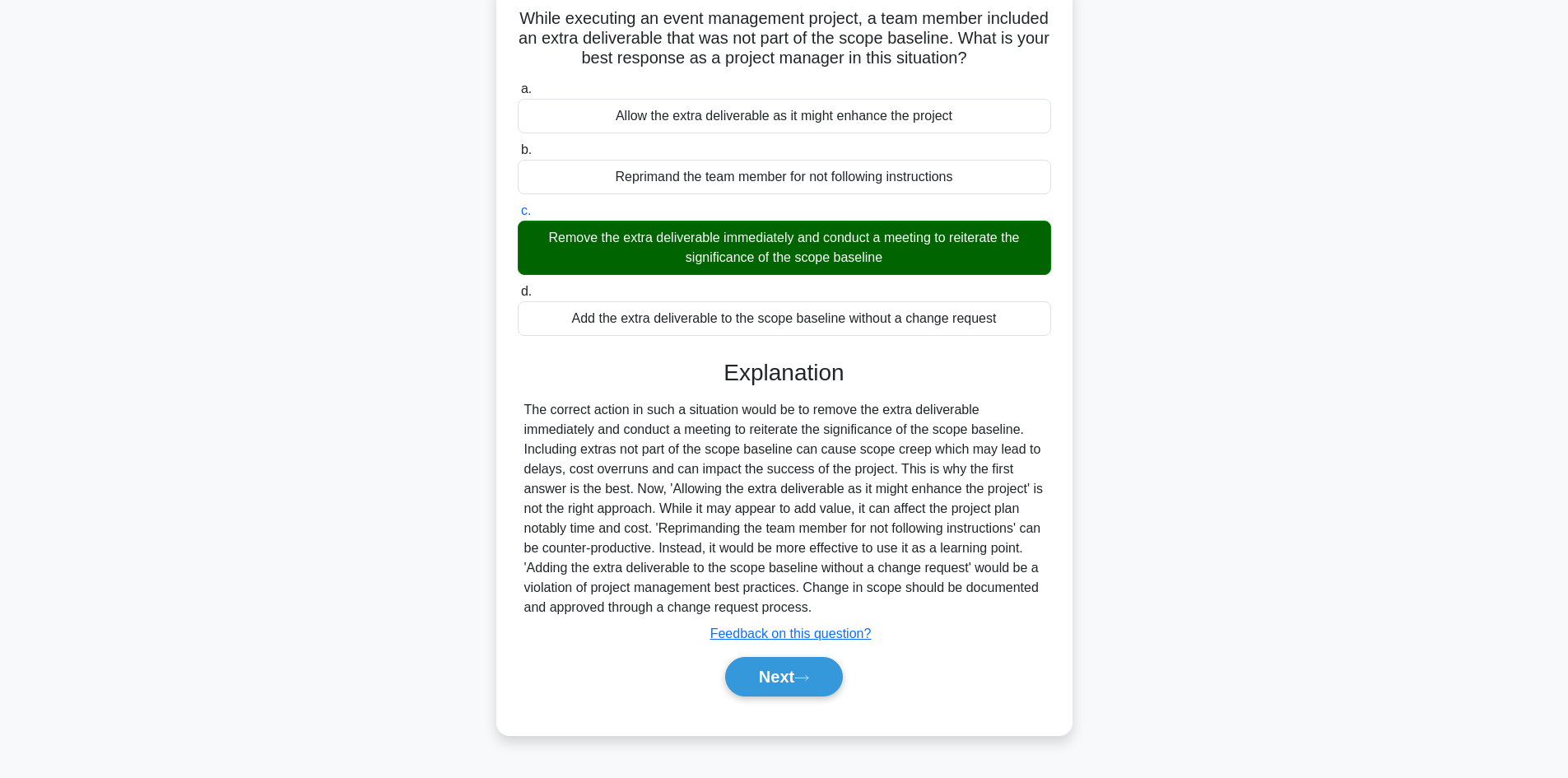 scroll, scrollTop: 111, scrollLeft: 0, axis: vertical 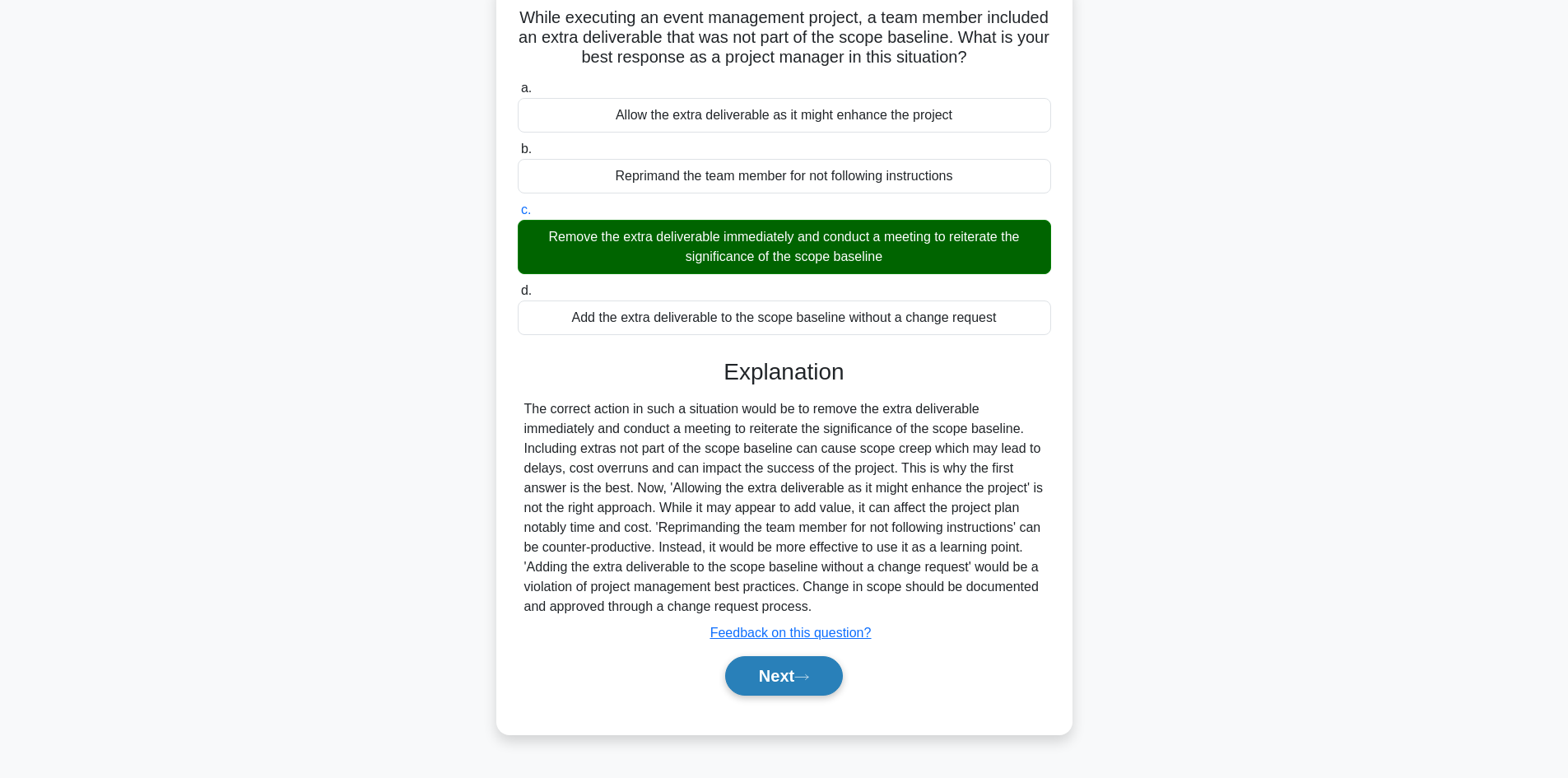 click on "Next" at bounding box center (784, 676) 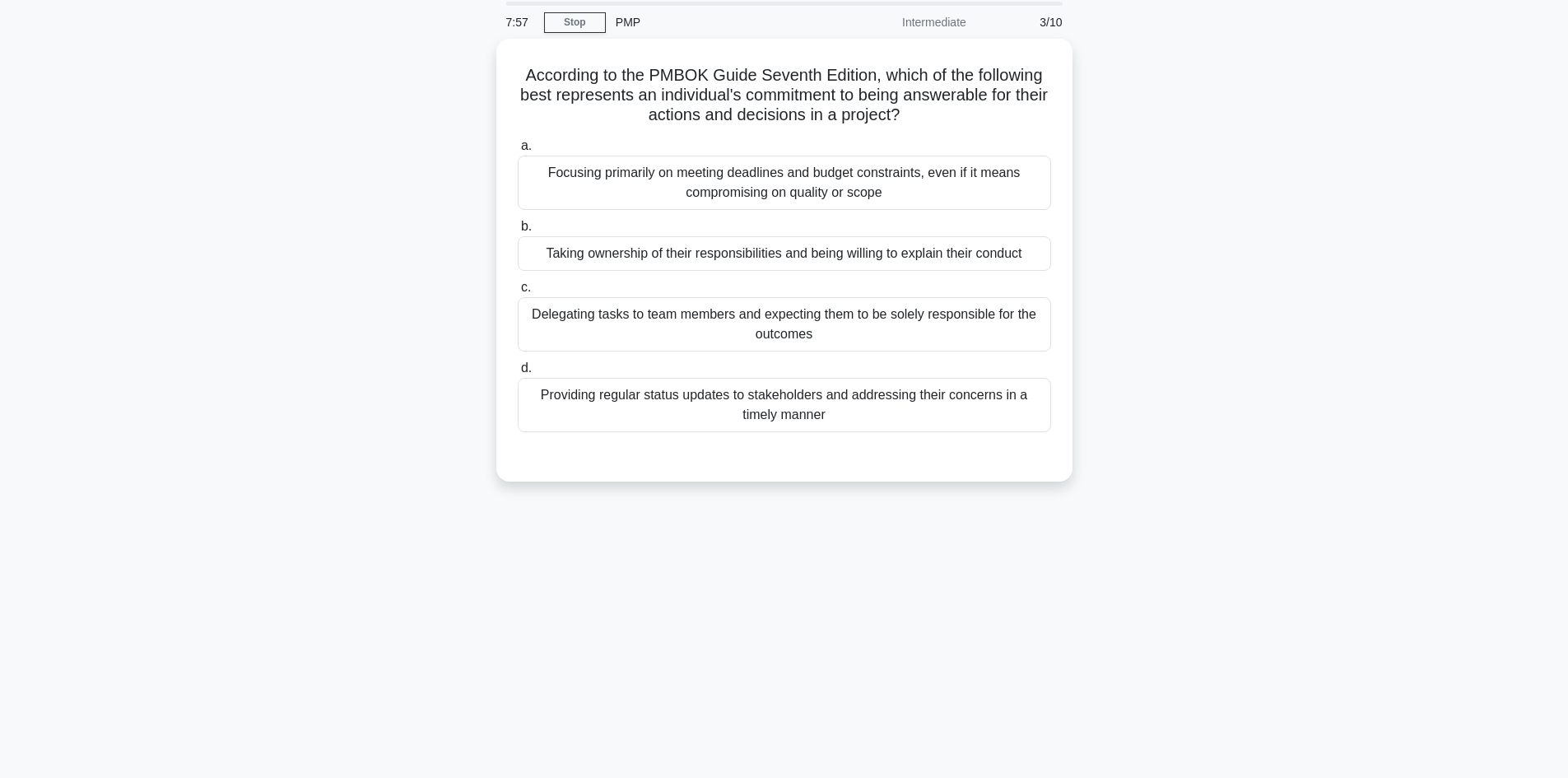 scroll, scrollTop: 29, scrollLeft: 0, axis: vertical 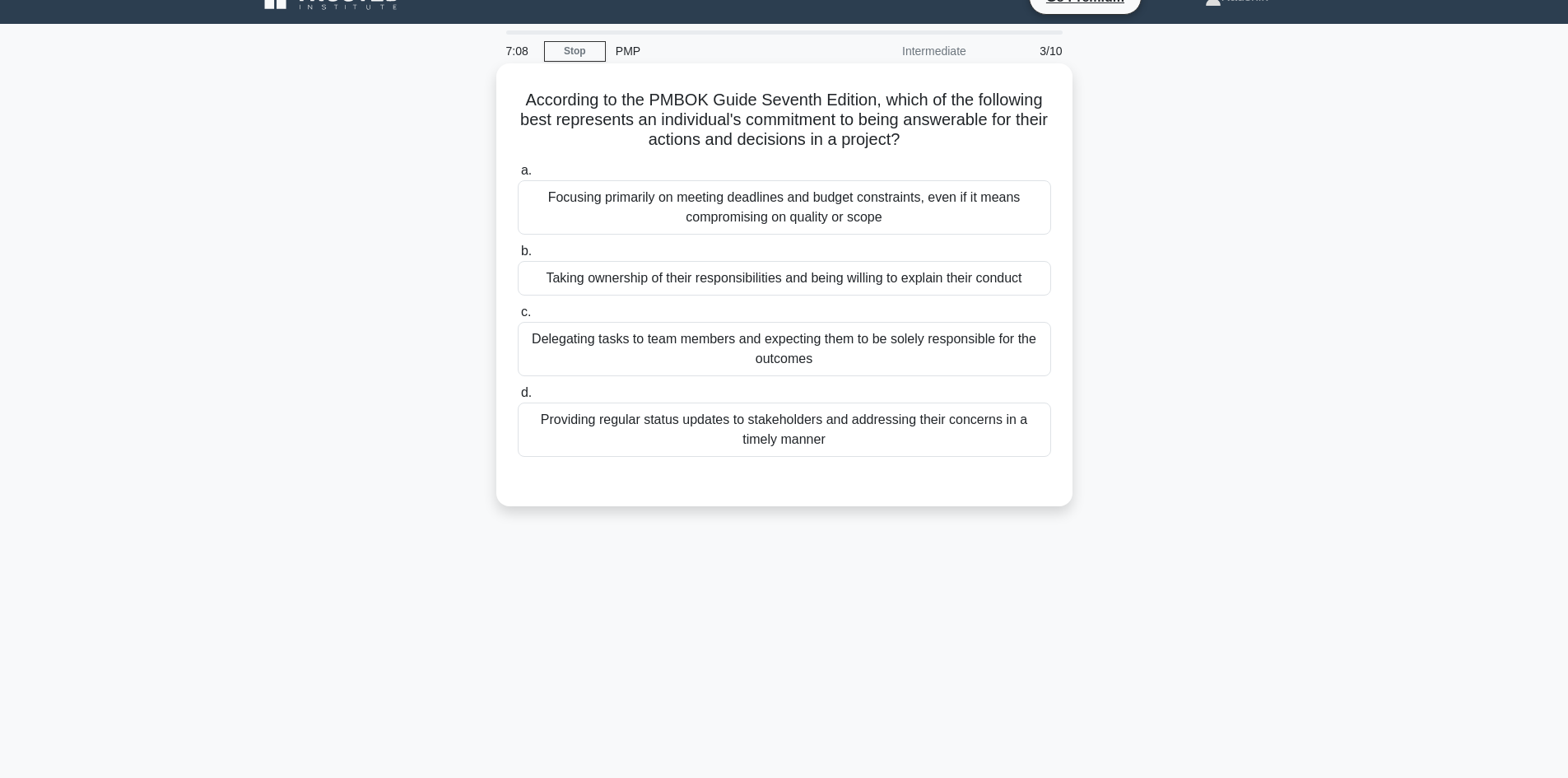 click on "Providing regular status updates to stakeholders and addressing their concerns in a timely manner" at bounding box center (784, 430) 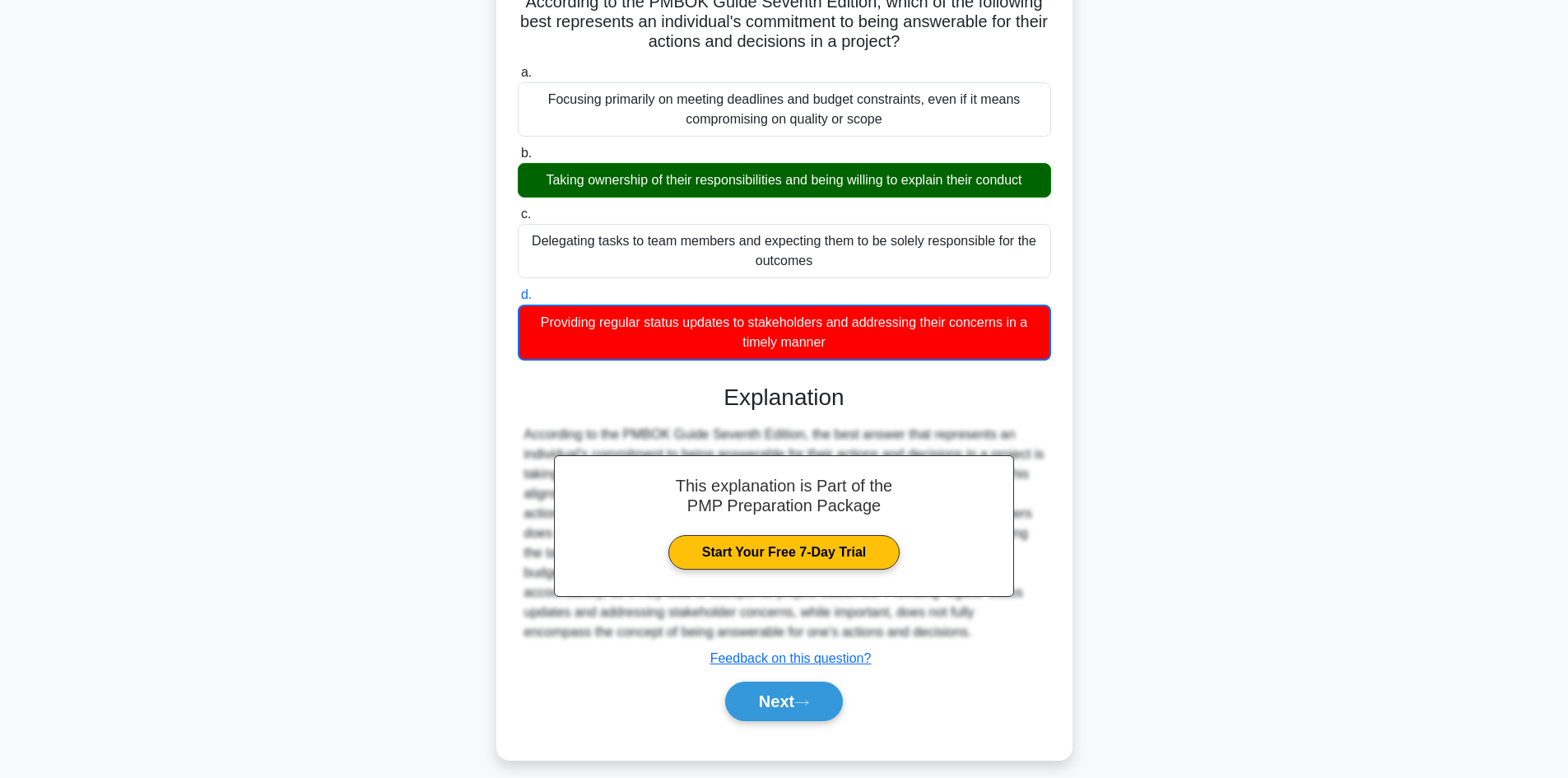 scroll, scrollTop: 141, scrollLeft: 0, axis: vertical 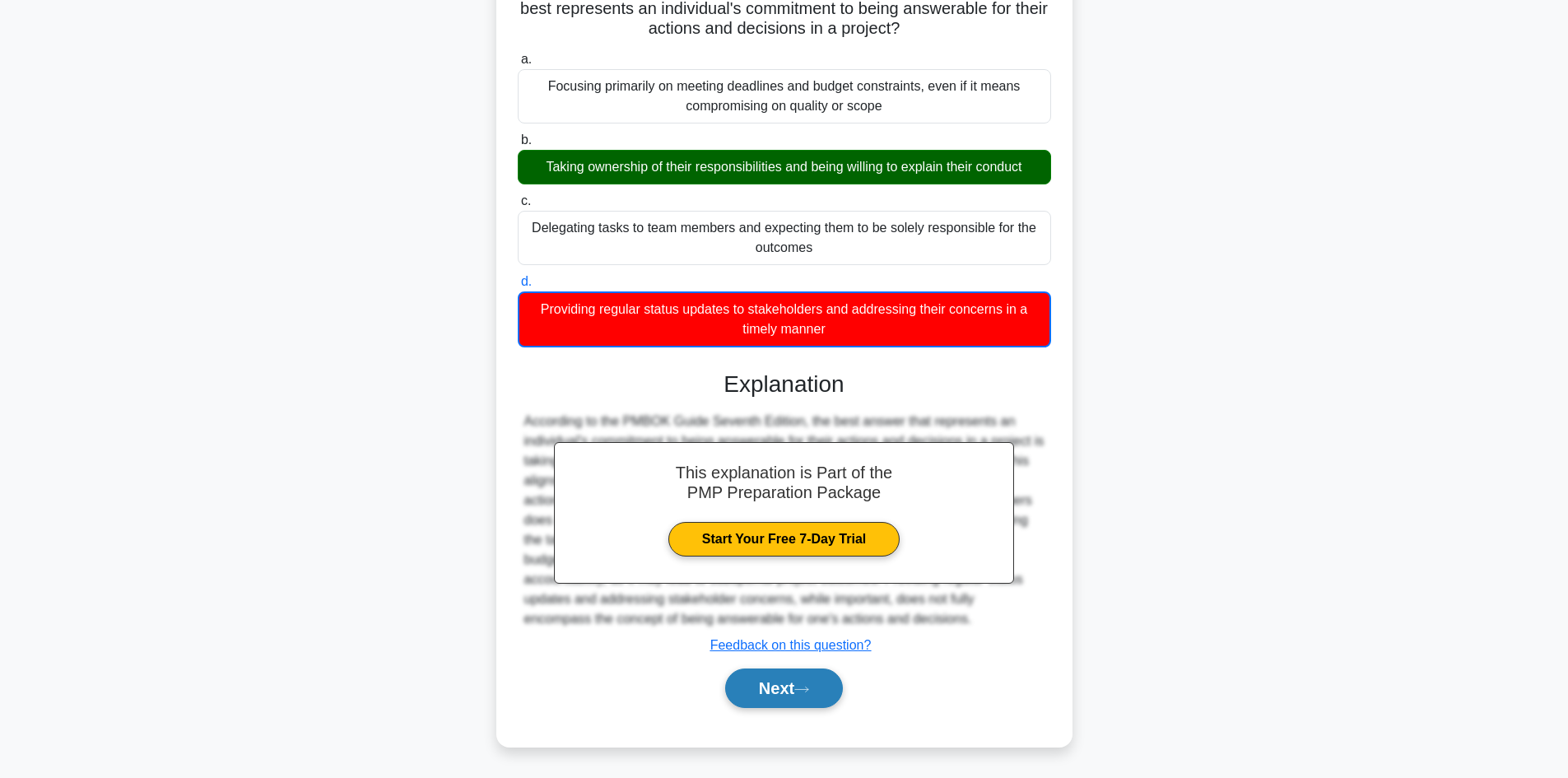 click on "Next" at bounding box center (784, 688) 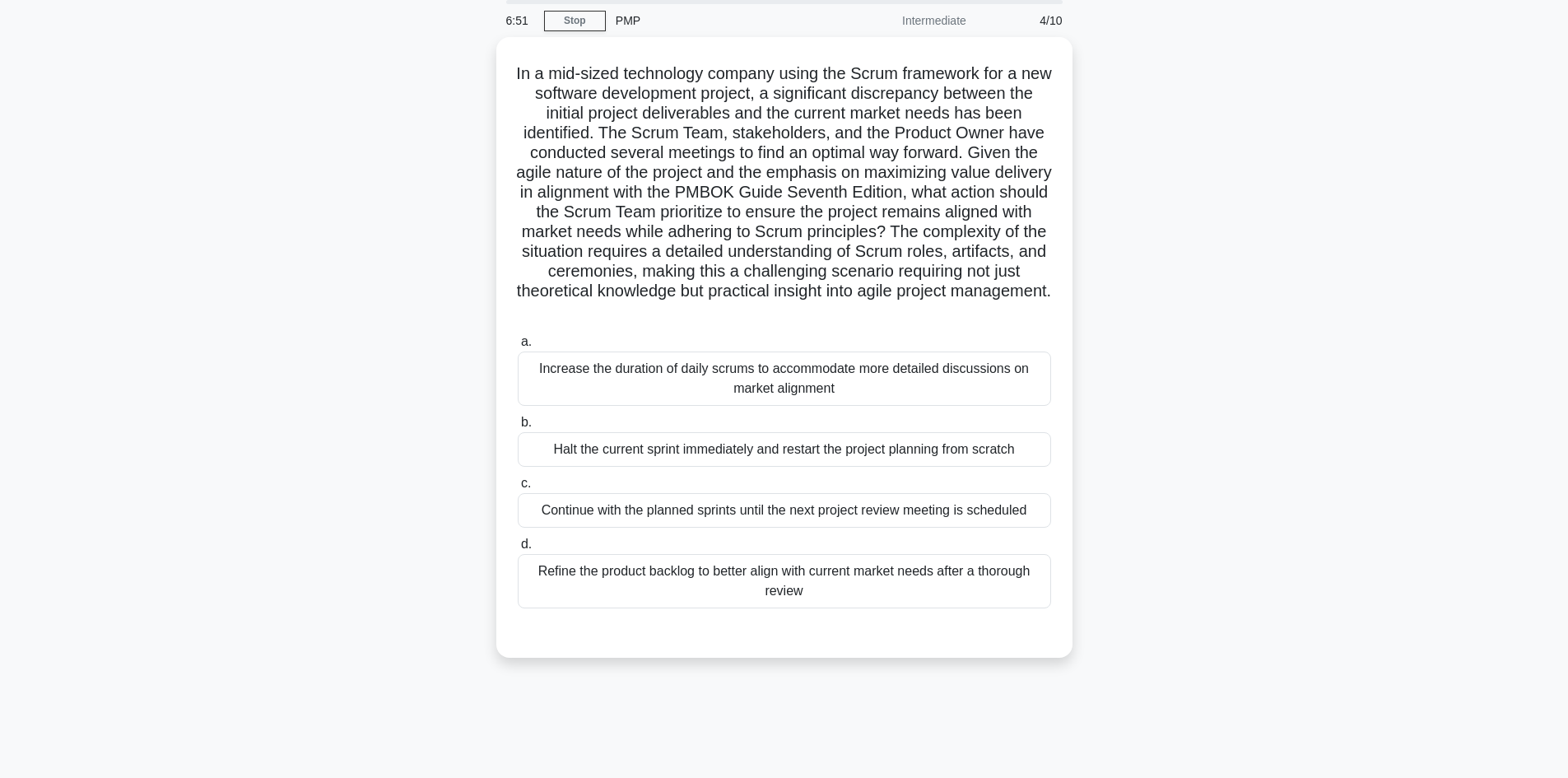 scroll, scrollTop: 0, scrollLeft: 0, axis: both 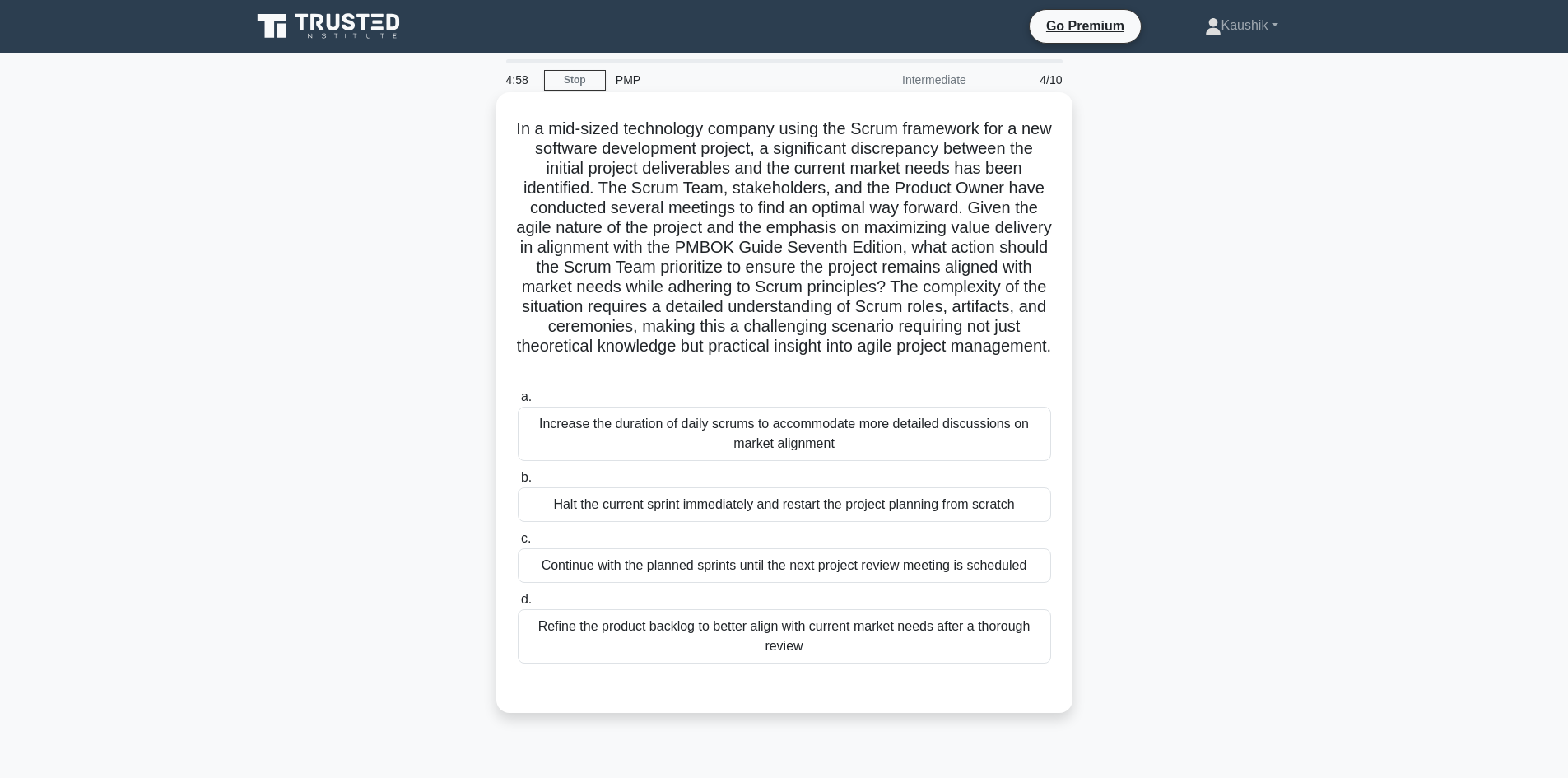 click on "Refine the product backlog to better align with current market needs after a thorough review" at bounding box center [784, 636] 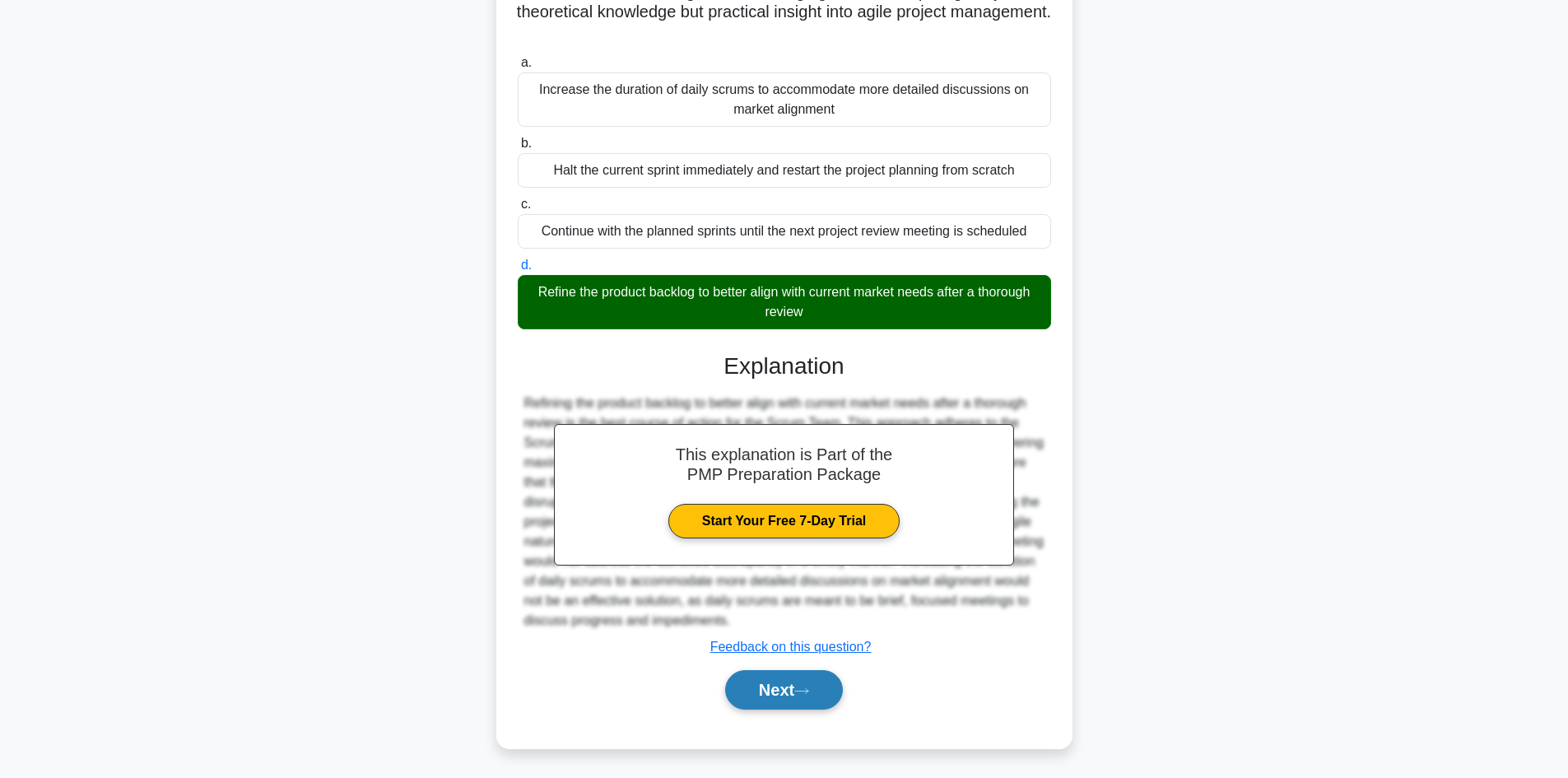 scroll, scrollTop: 337, scrollLeft: 0, axis: vertical 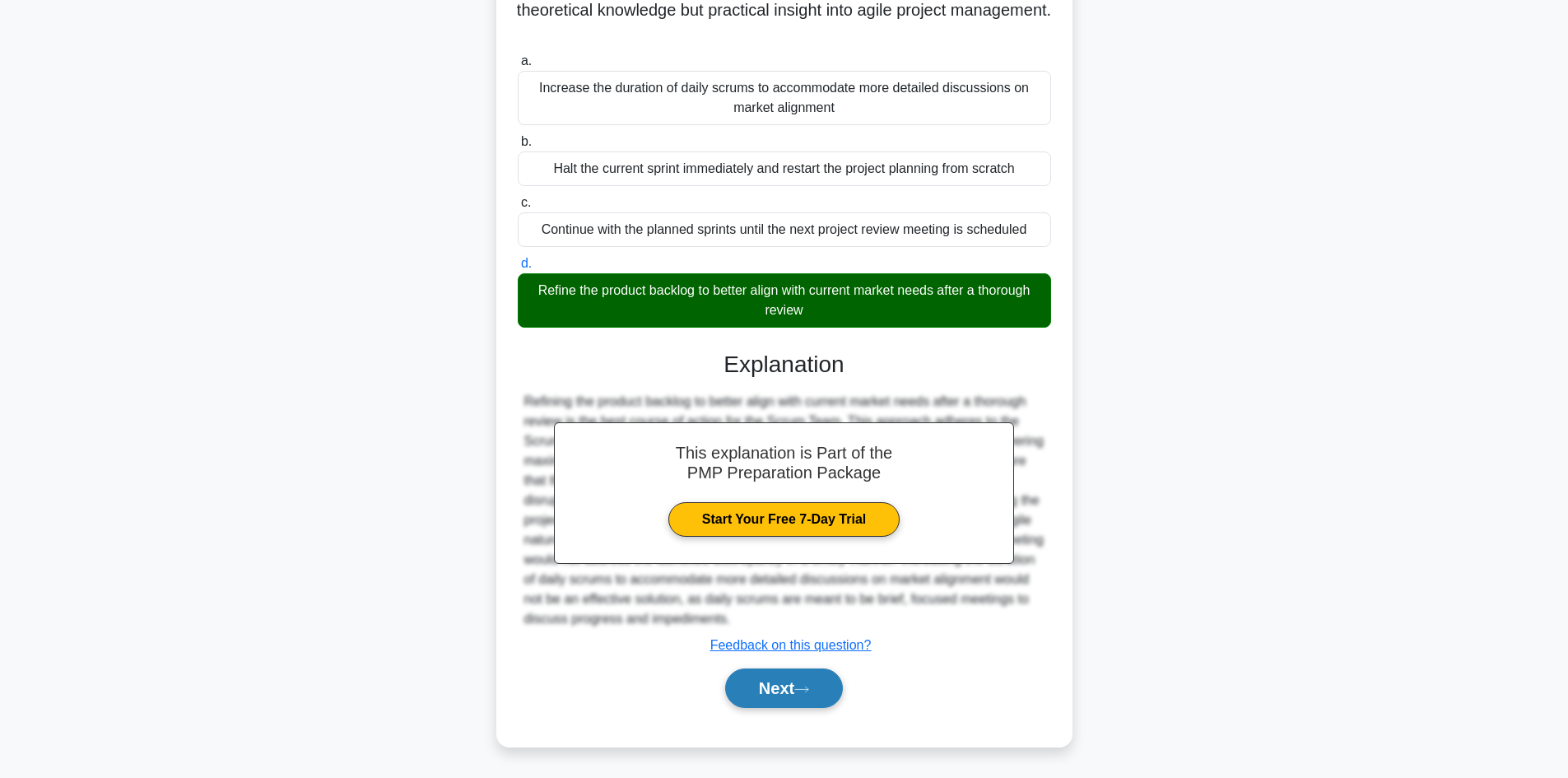 click on "Next" at bounding box center [784, 688] 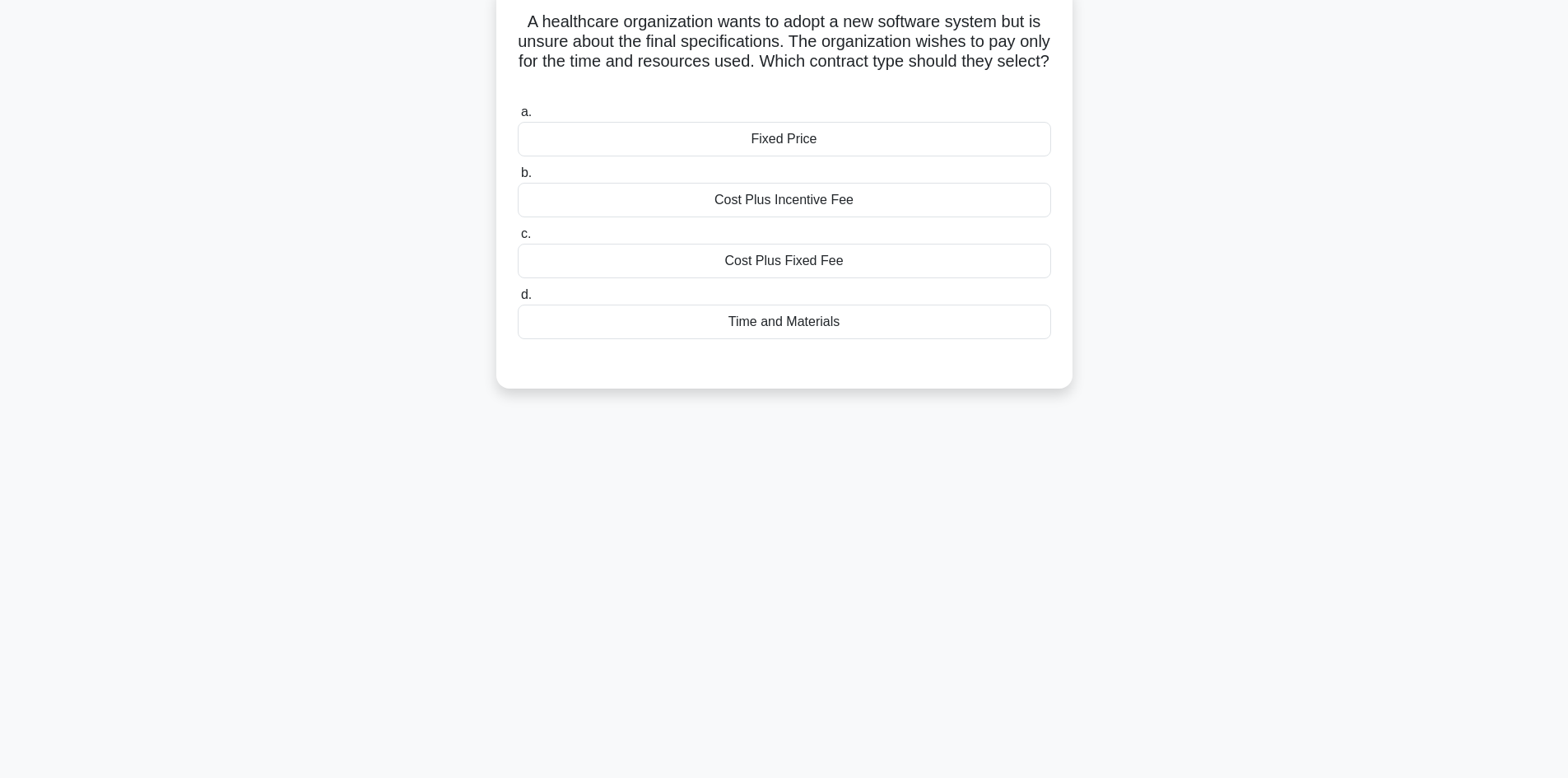 scroll, scrollTop: 29, scrollLeft: 0, axis: vertical 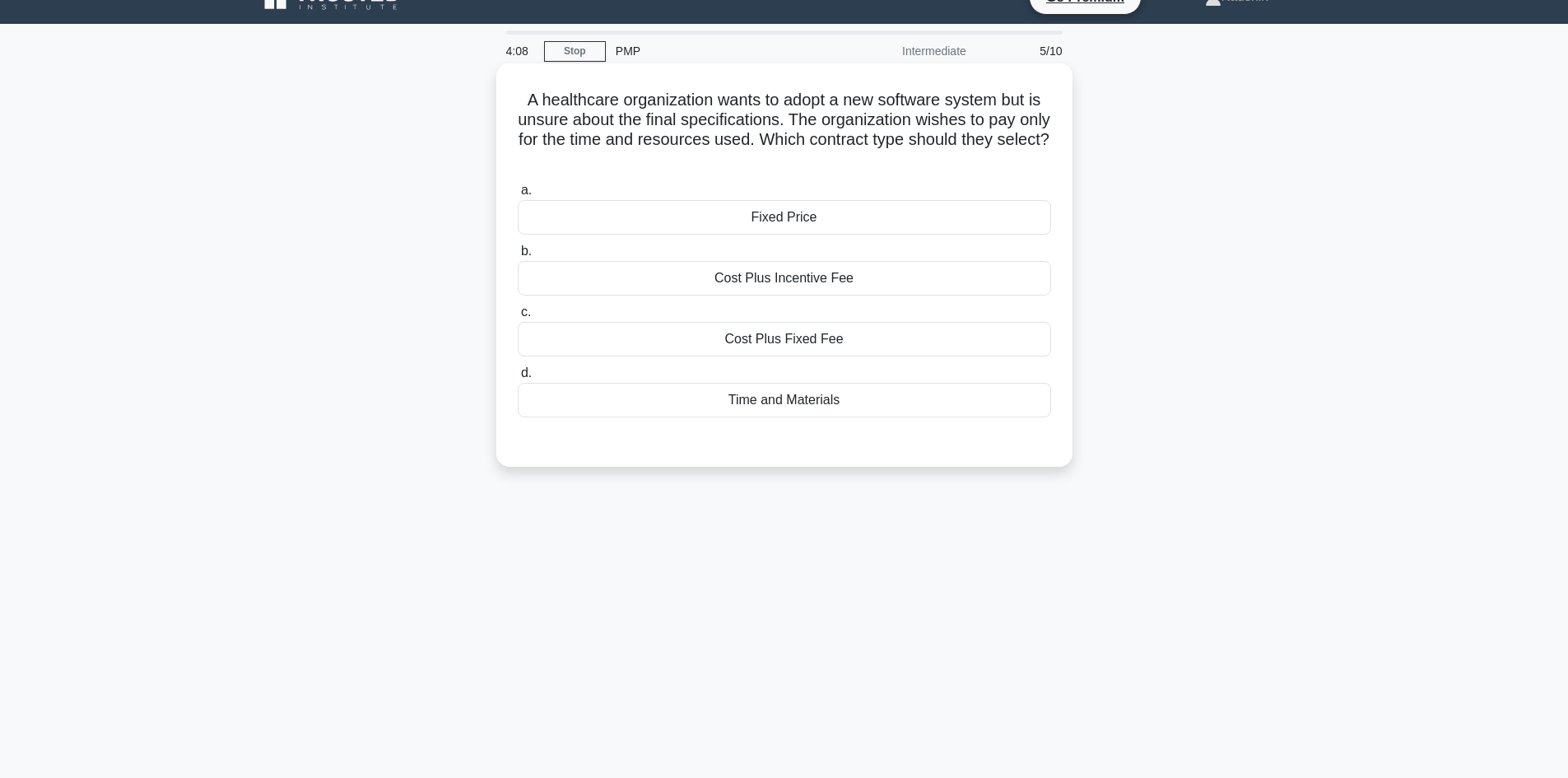 click on "Fixed Price" at bounding box center (784, 217) 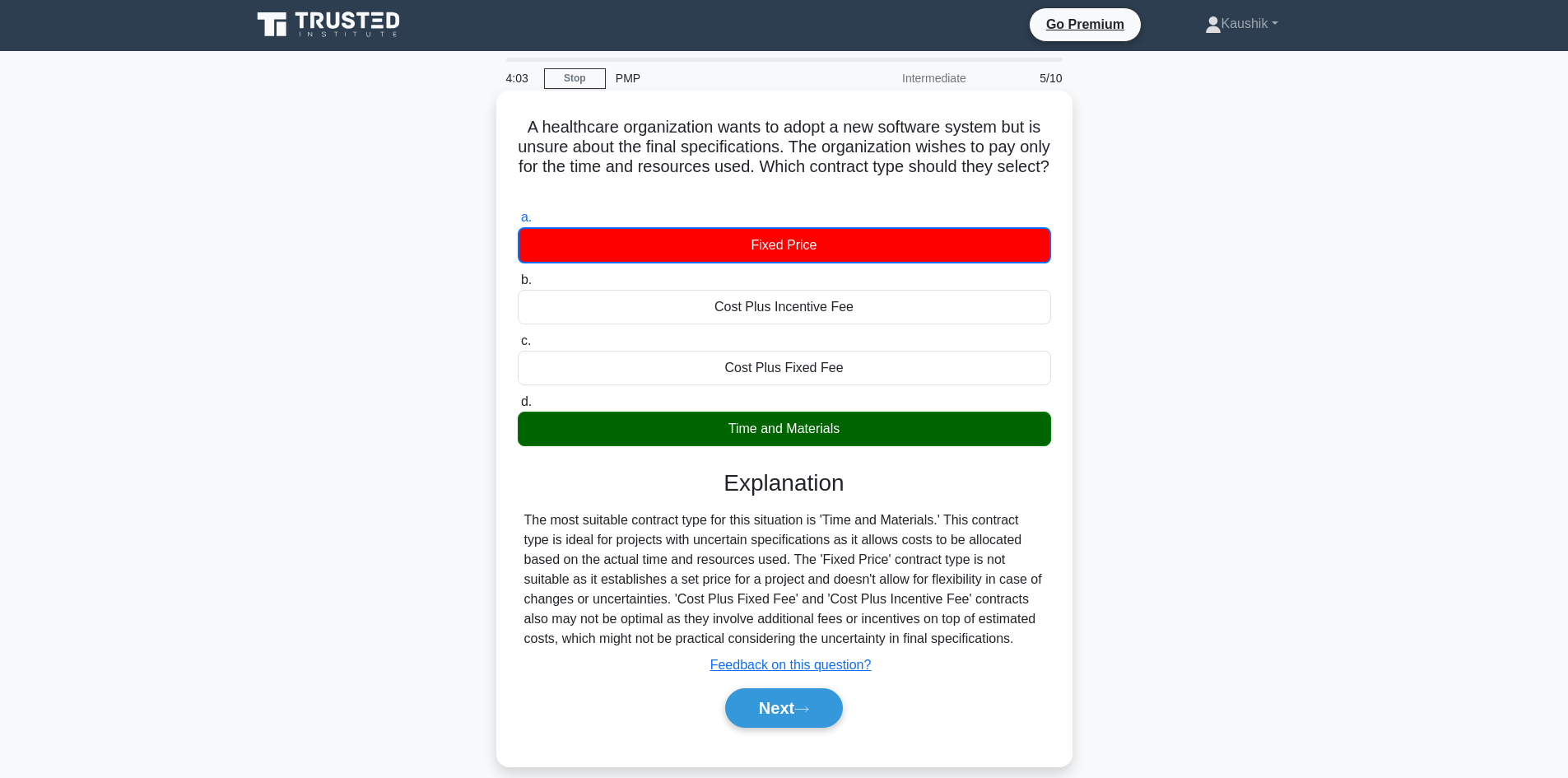 scroll, scrollTop: 0, scrollLeft: 0, axis: both 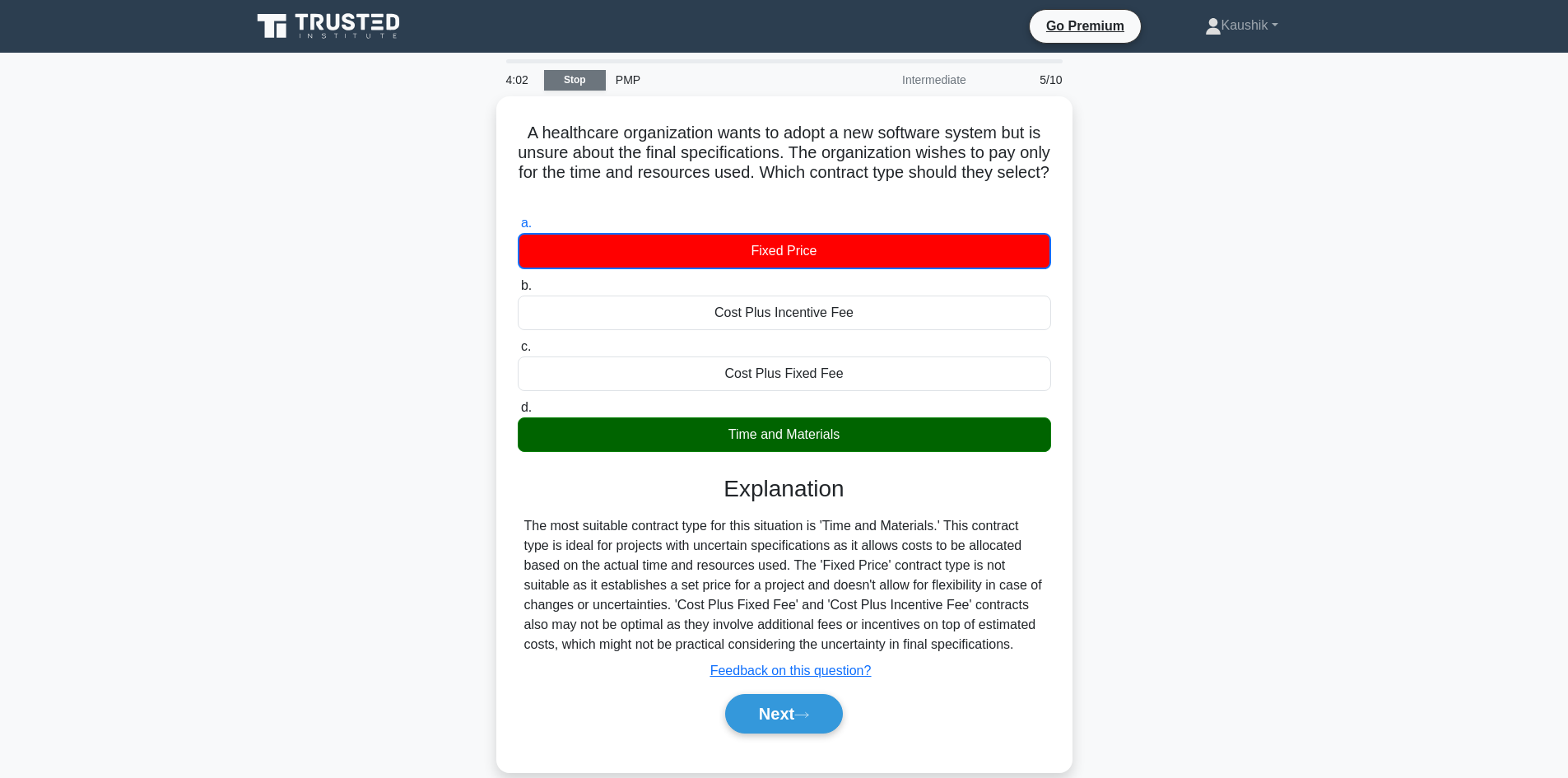 click on "Stop" at bounding box center (575, 80) 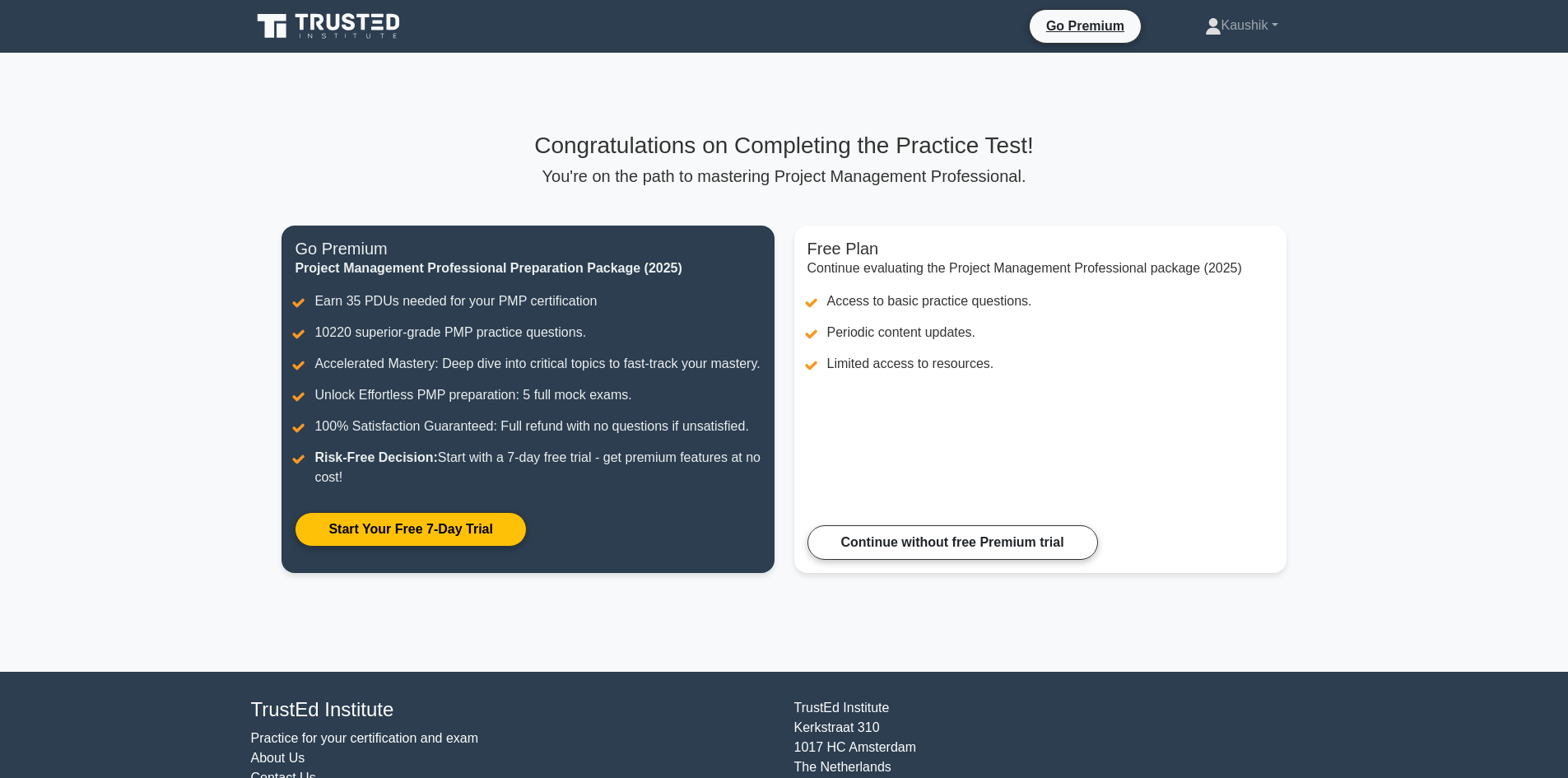 scroll, scrollTop: 0, scrollLeft: 0, axis: both 